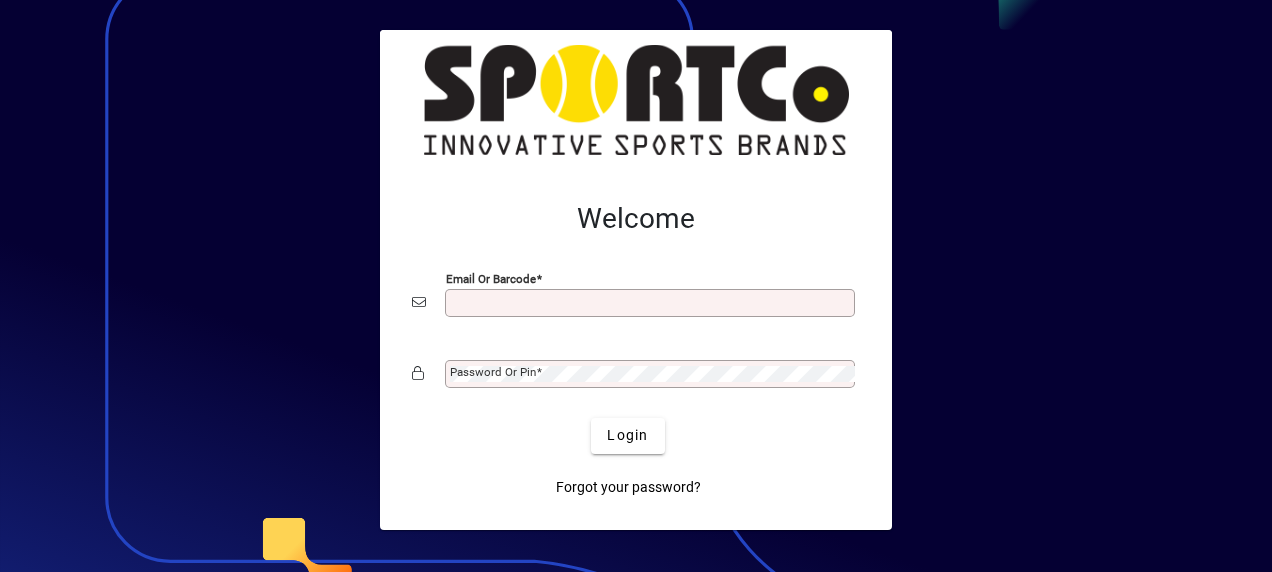 scroll, scrollTop: 0, scrollLeft: 0, axis: both 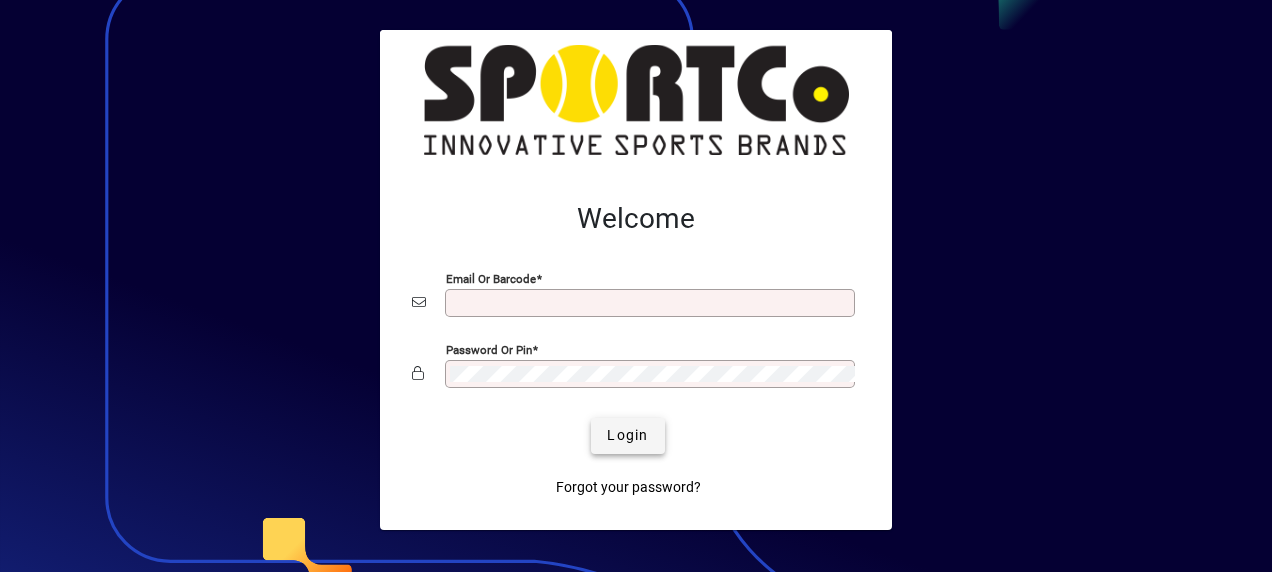 type on "**********" 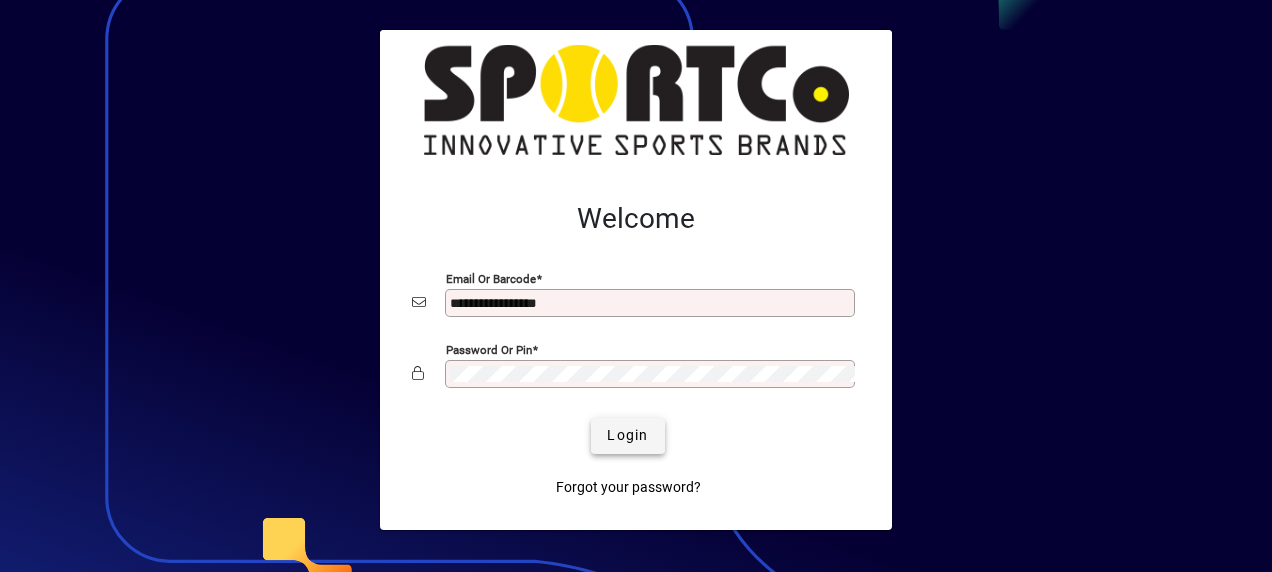 click on "Login" 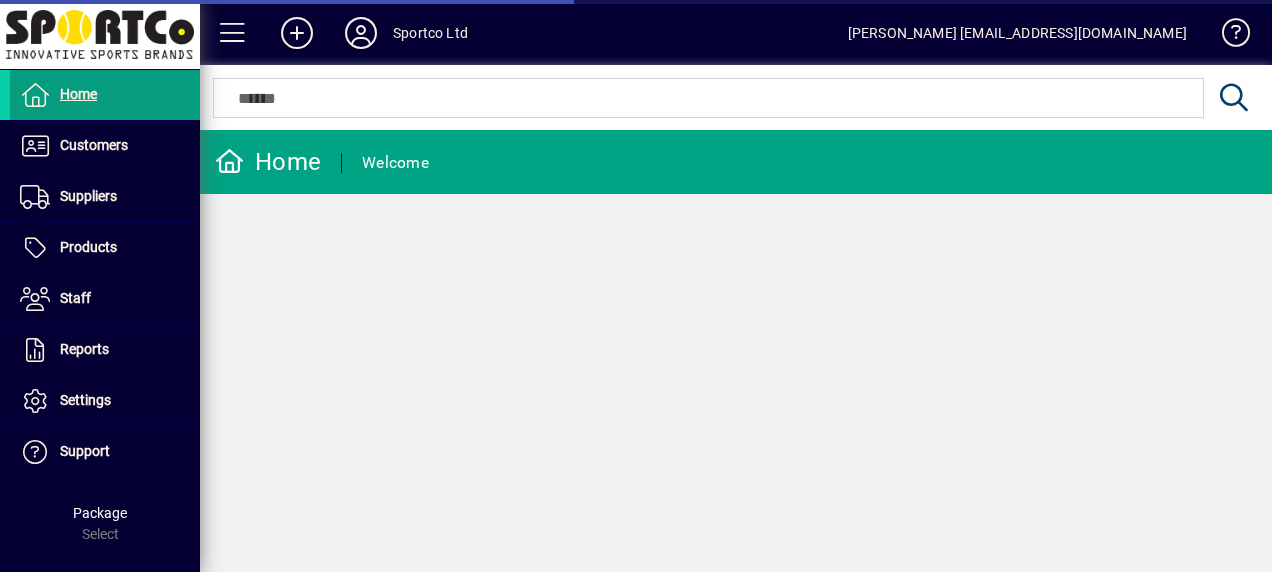 scroll, scrollTop: 0, scrollLeft: 0, axis: both 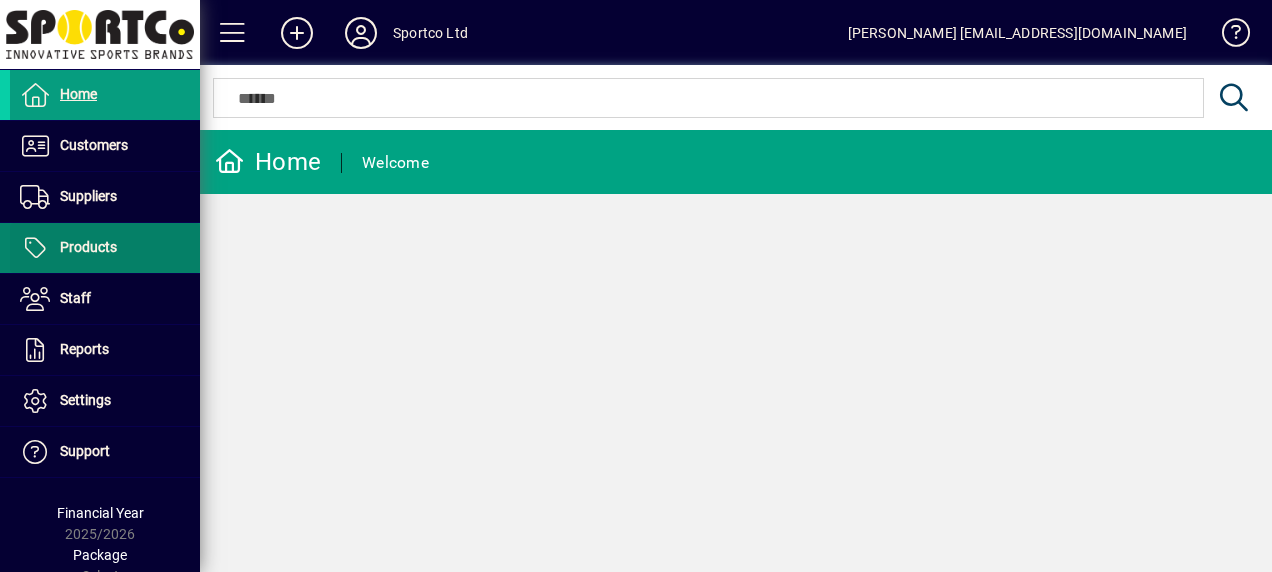 click at bounding box center (105, 248) 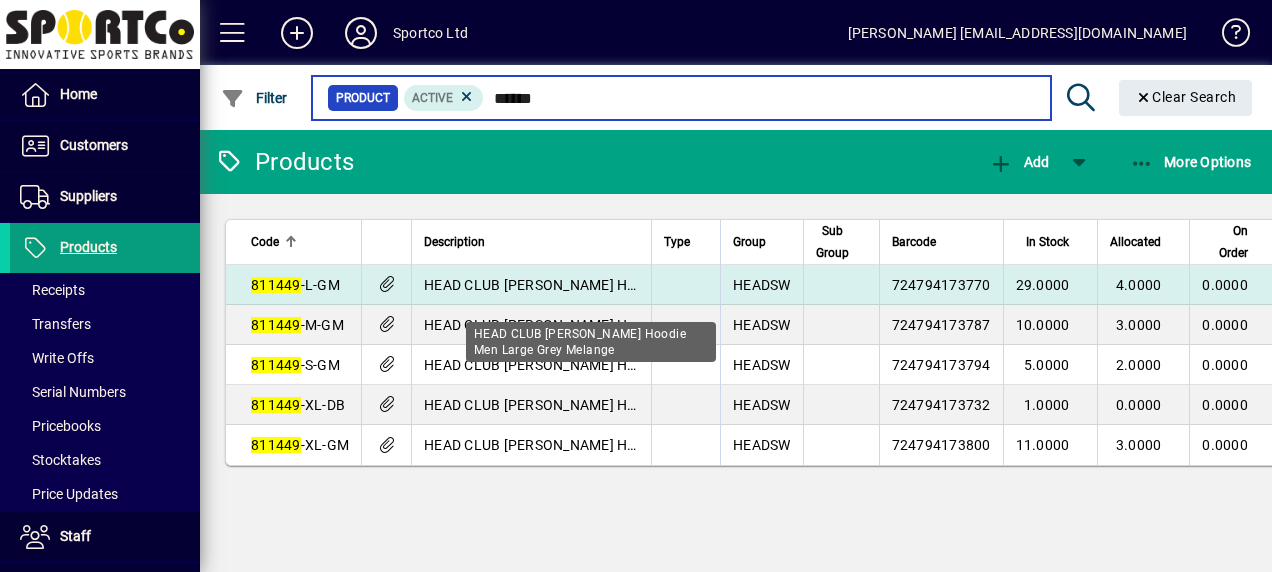 type on "******" 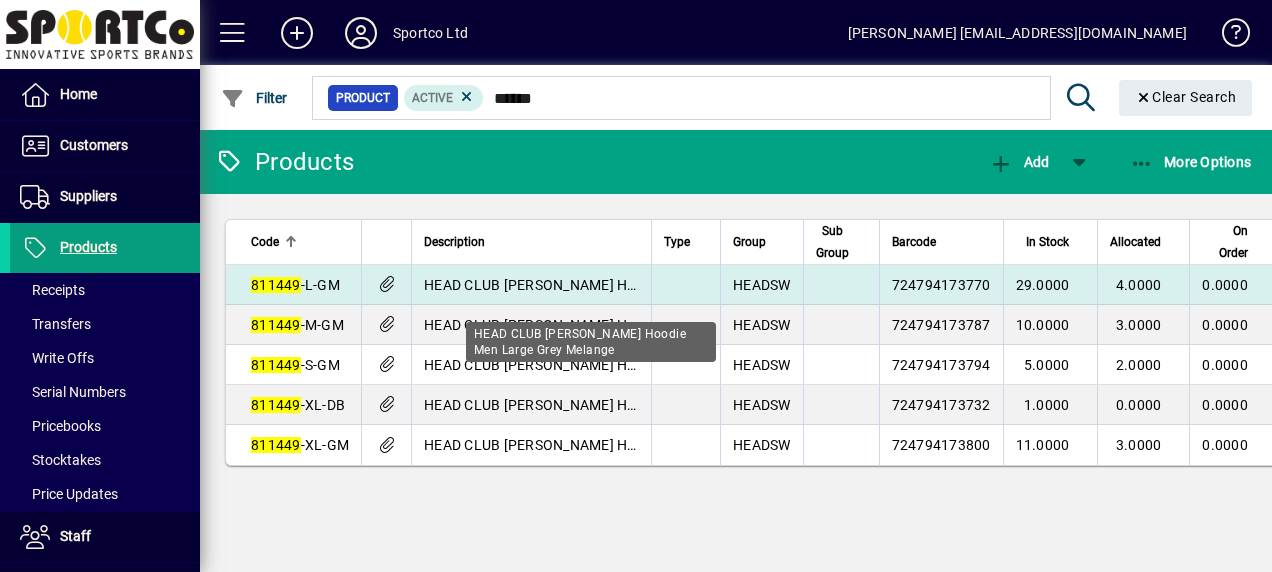 click on "HEAD CLUB [PERSON_NAME] Hoodie Men Large Grey Melange" at bounding box center [624, 285] 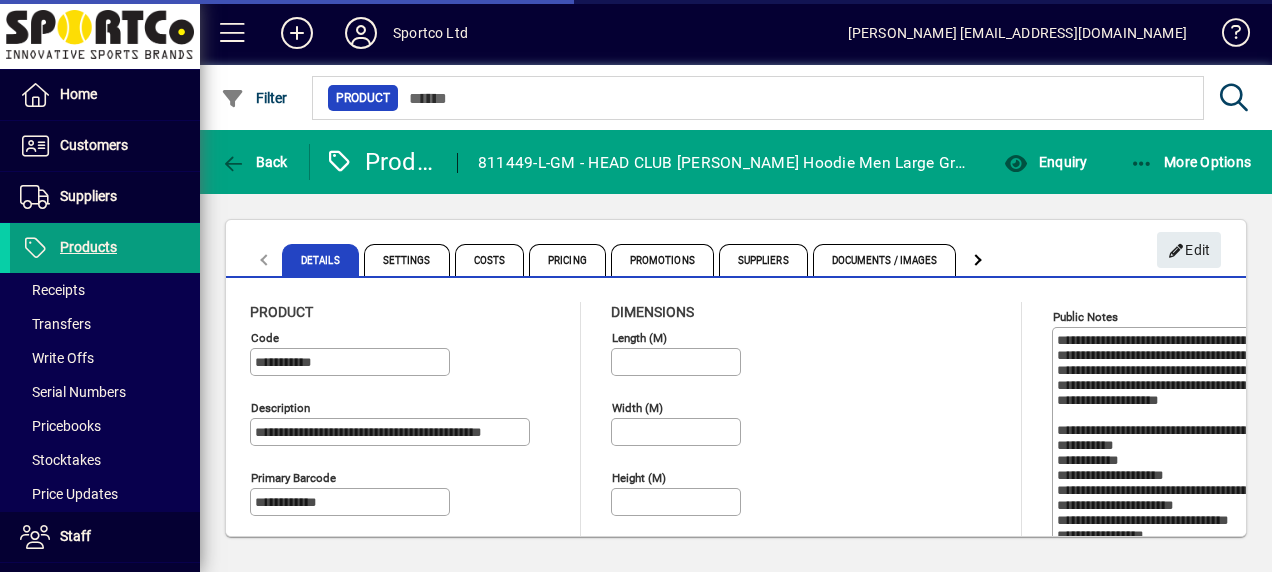 type on "**********" 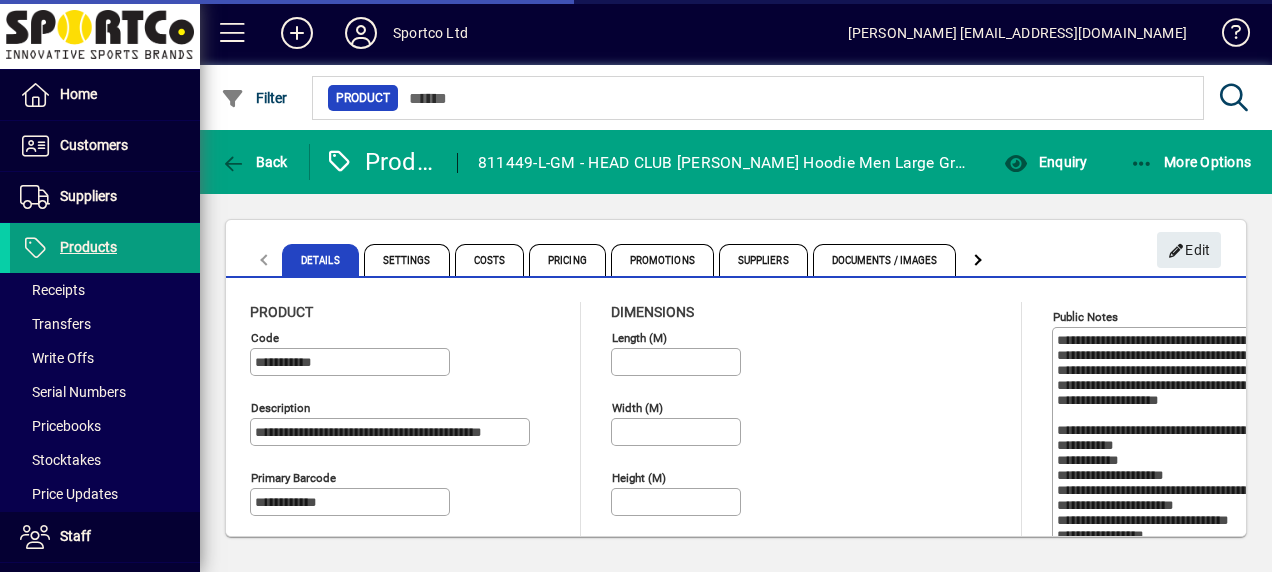 type on "****" 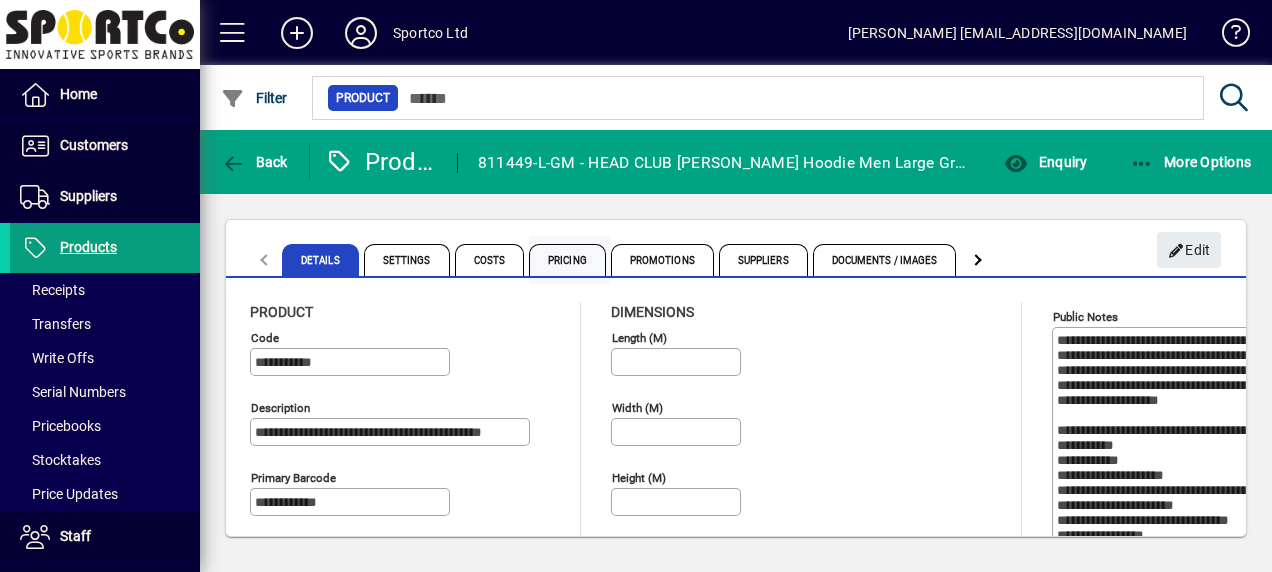 click on "Pricing" at bounding box center (567, 260) 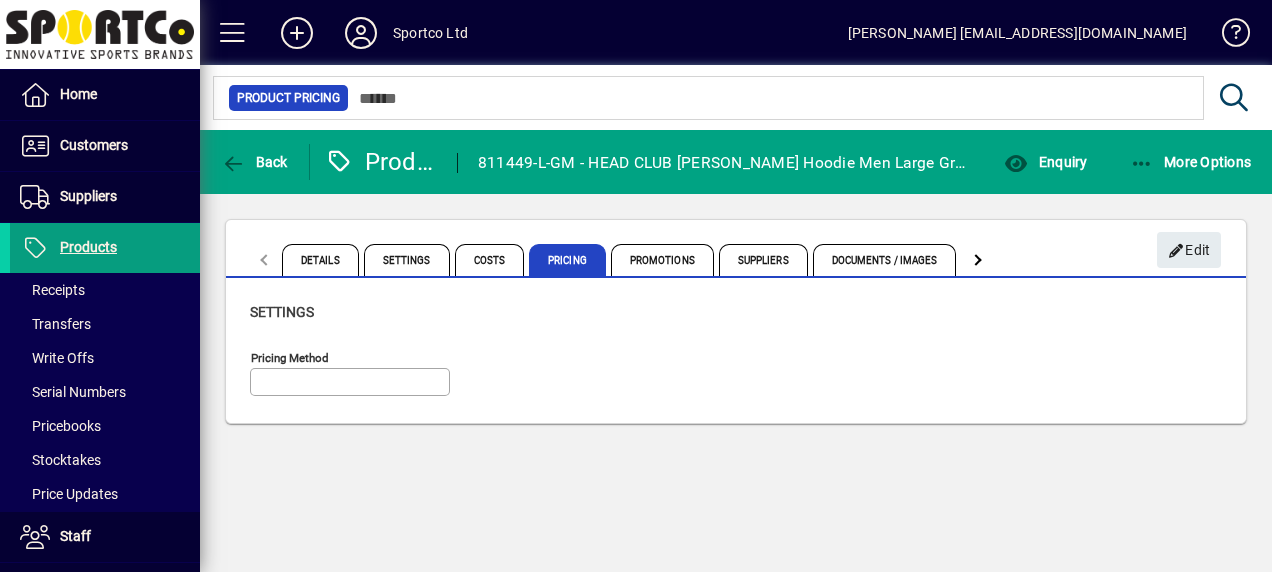 type on "**********" 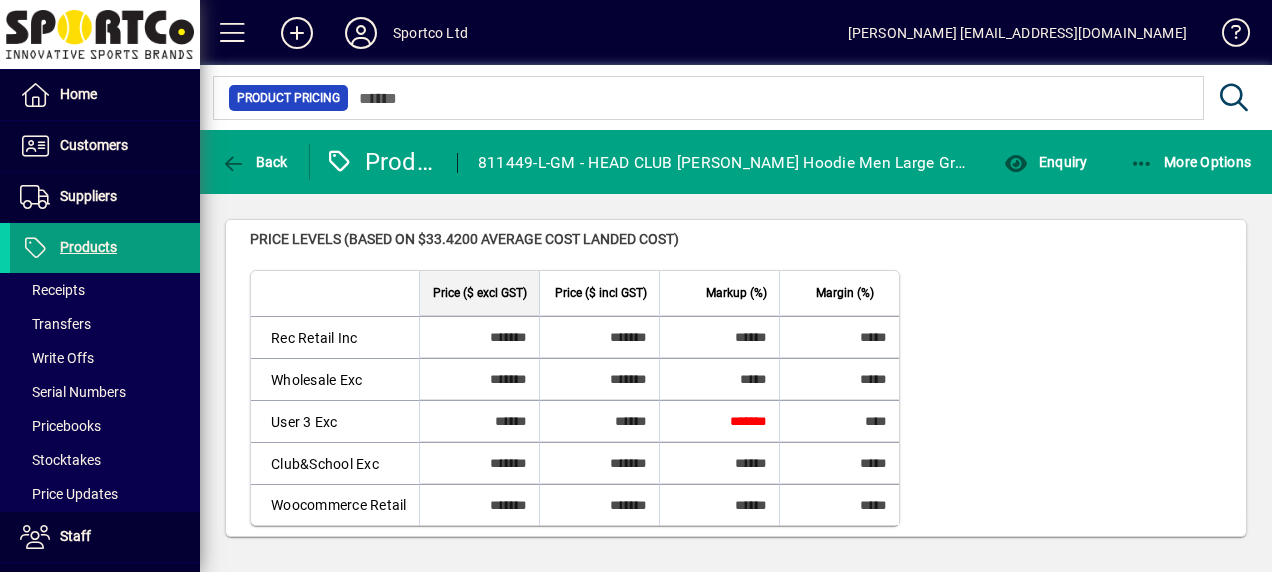 scroll, scrollTop: 214, scrollLeft: 0, axis: vertical 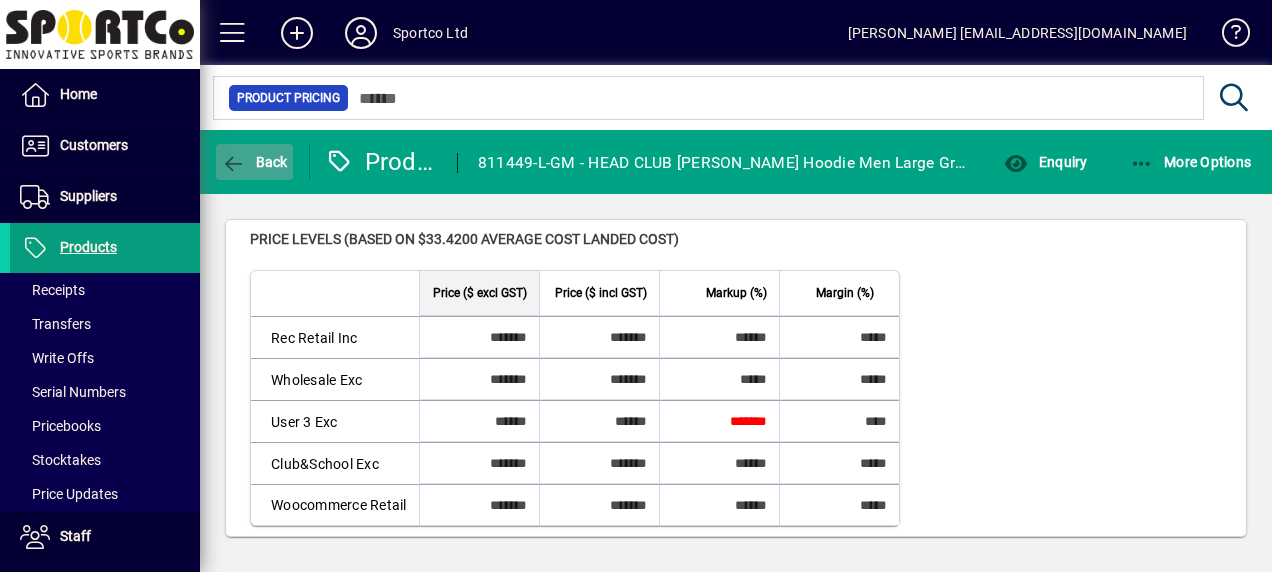click on "Back" 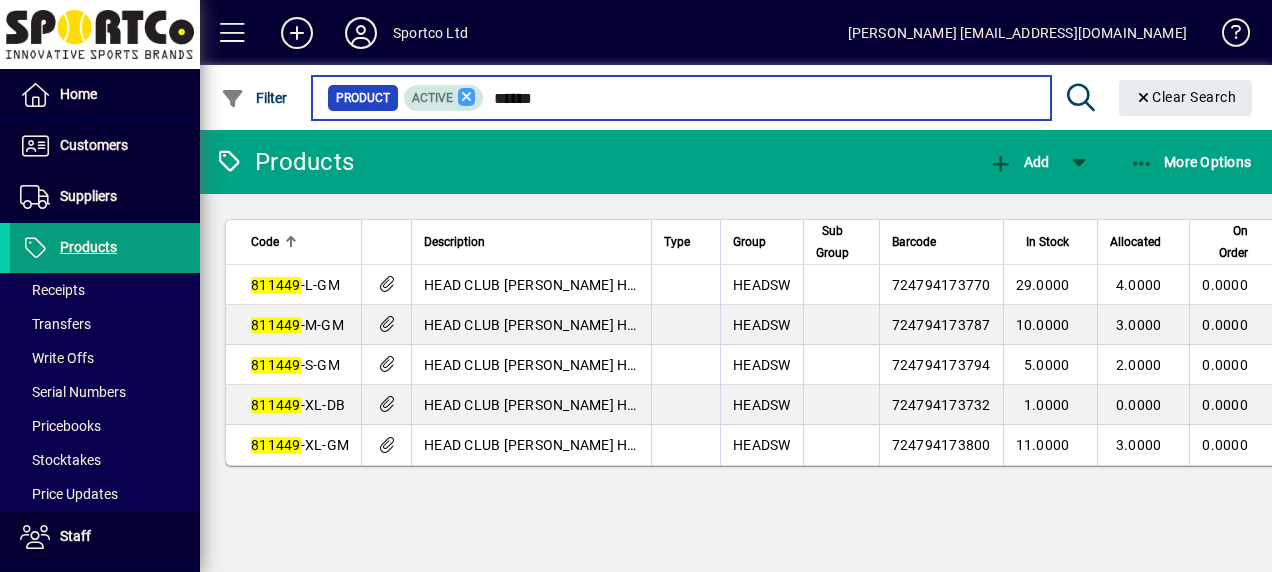 drag, startPoint x: 558, startPoint y: 96, endPoint x: 473, endPoint y: 96, distance: 85 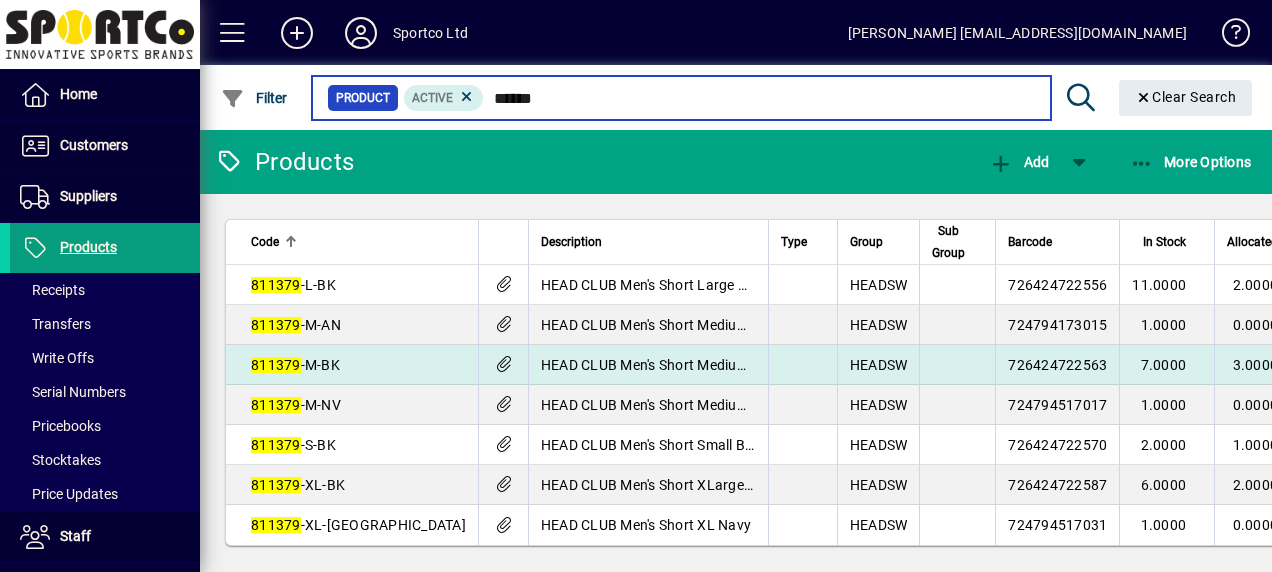 scroll, scrollTop: 30, scrollLeft: 0, axis: vertical 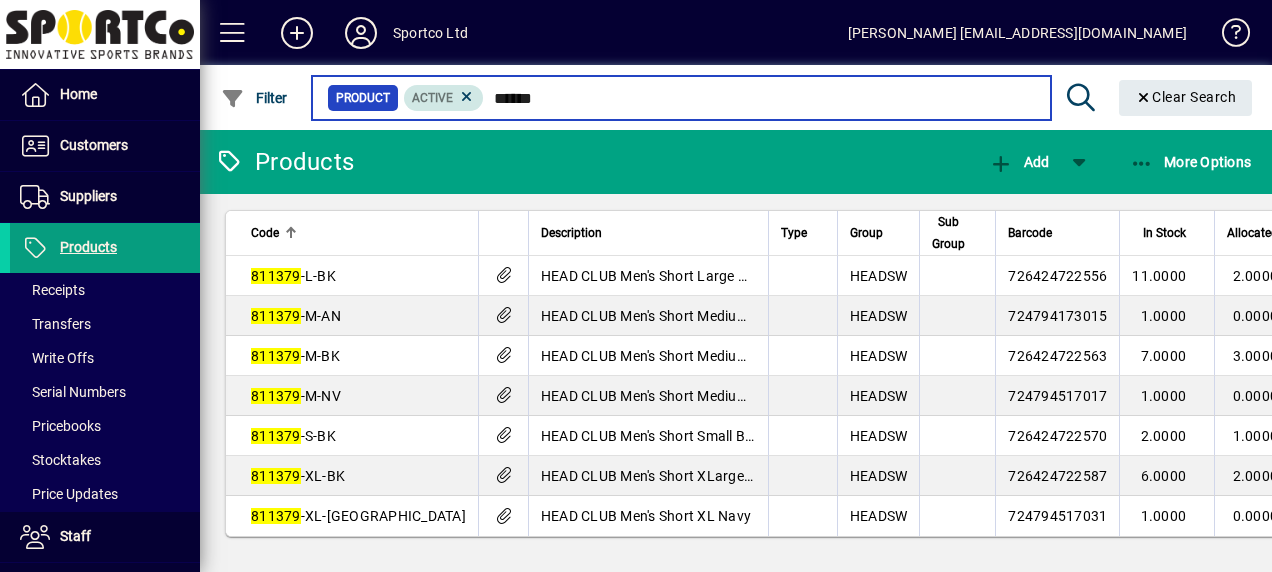 drag, startPoint x: 548, startPoint y: 95, endPoint x: 478, endPoint y: 94, distance: 70.00714 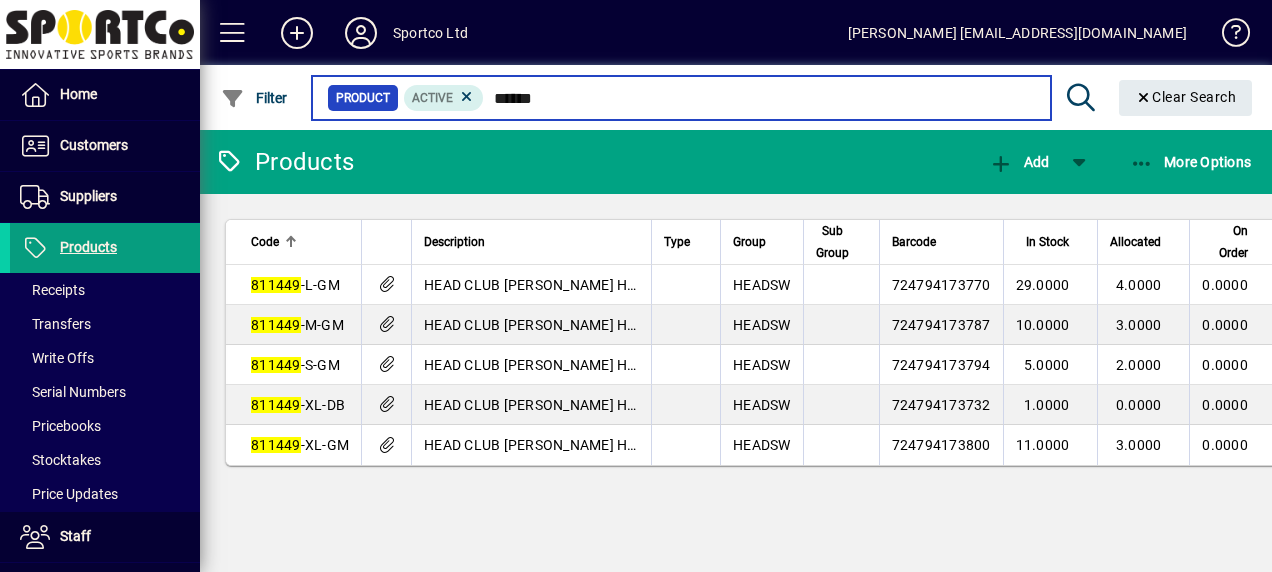 scroll, scrollTop: 0, scrollLeft: 0, axis: both 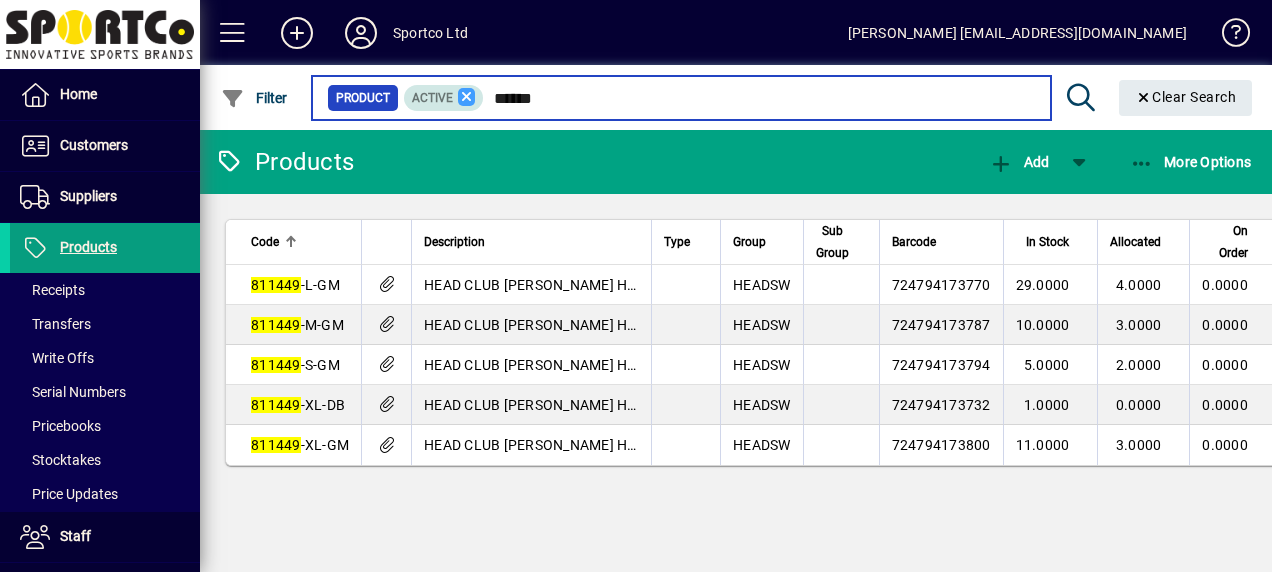 drag, startPoint x: 556, startPoint y: 93, endPoint x: 467, endPoint y: 99, distance: 89.20202 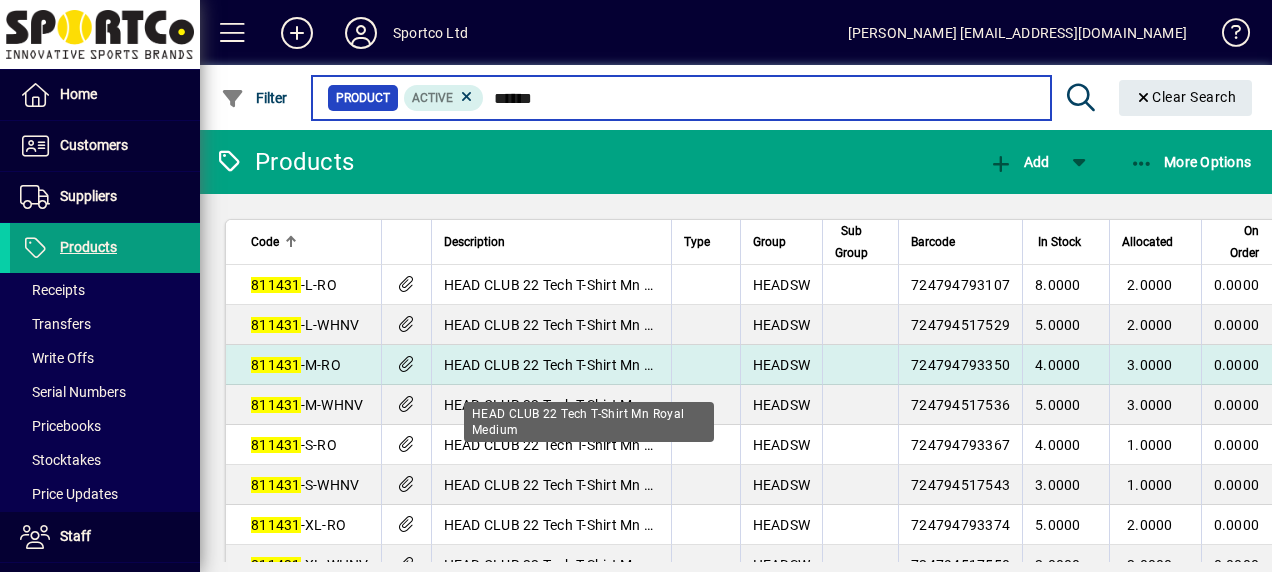 type on "******" 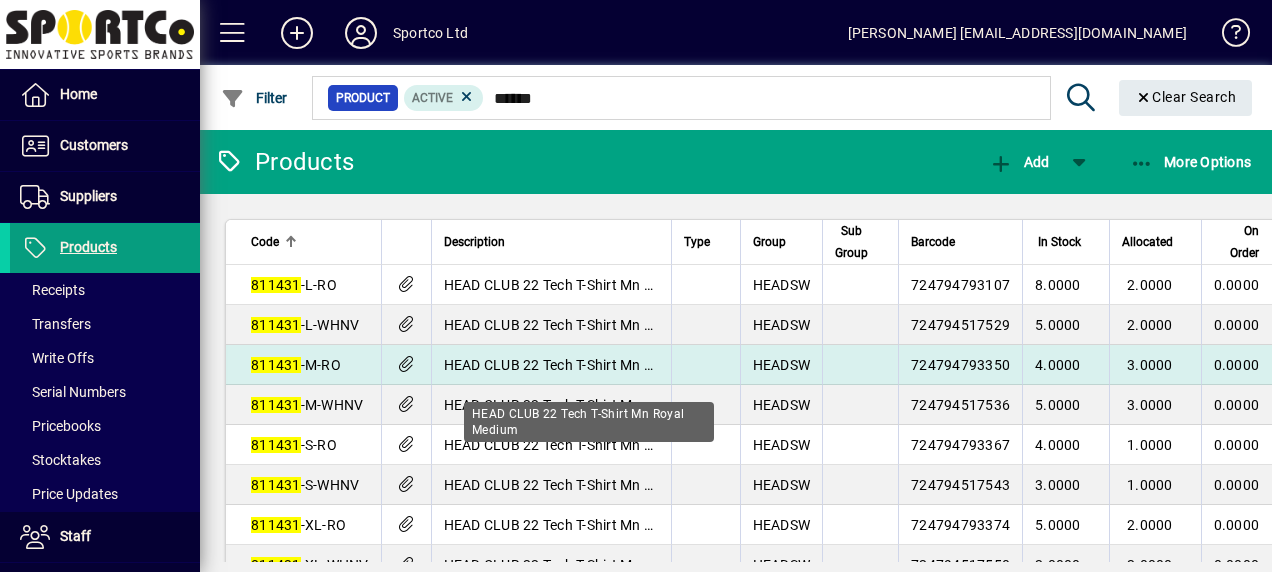 click on "HEAD CLUB 22 Tech T-Shirt Mn Royal Medium" at bounding box center [589, 365] 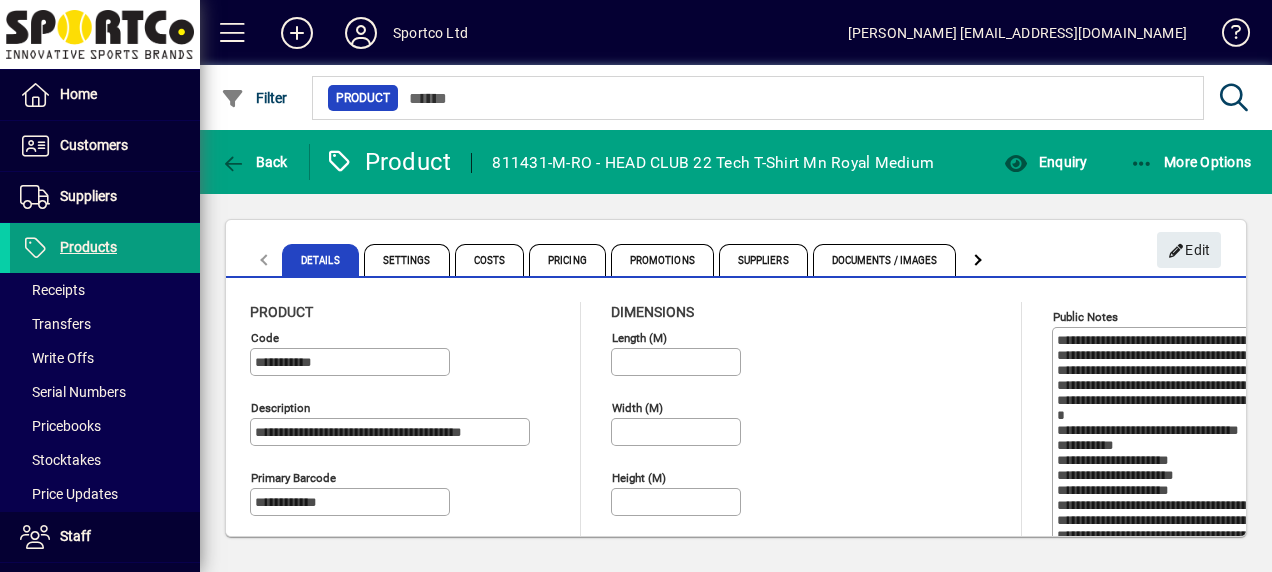 type on "**********" 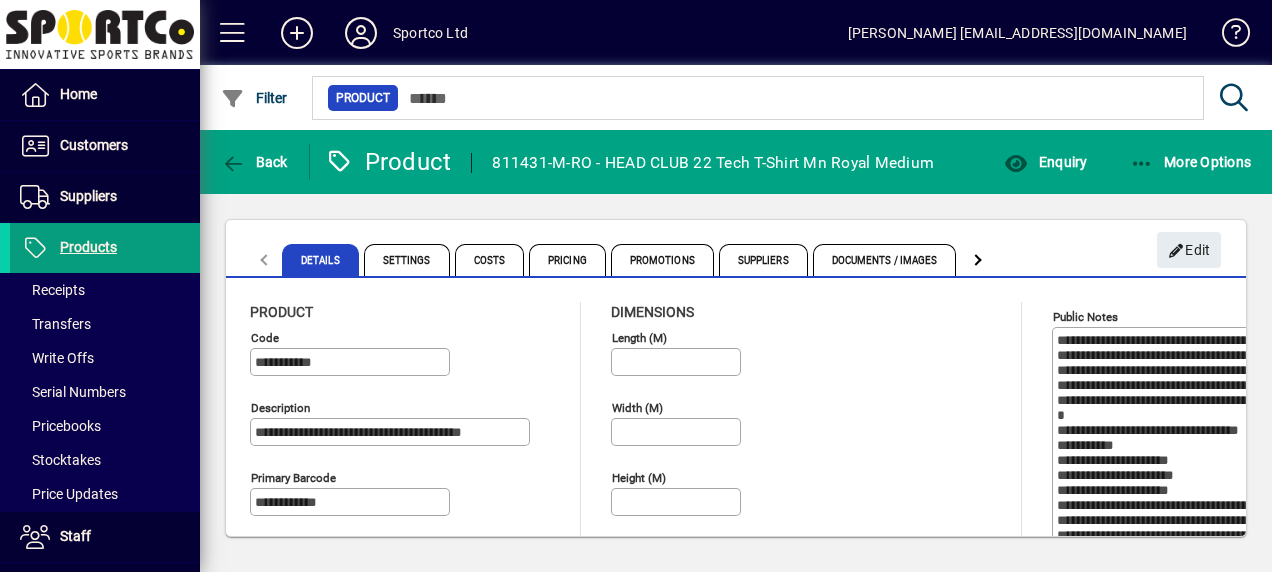 type on "****" 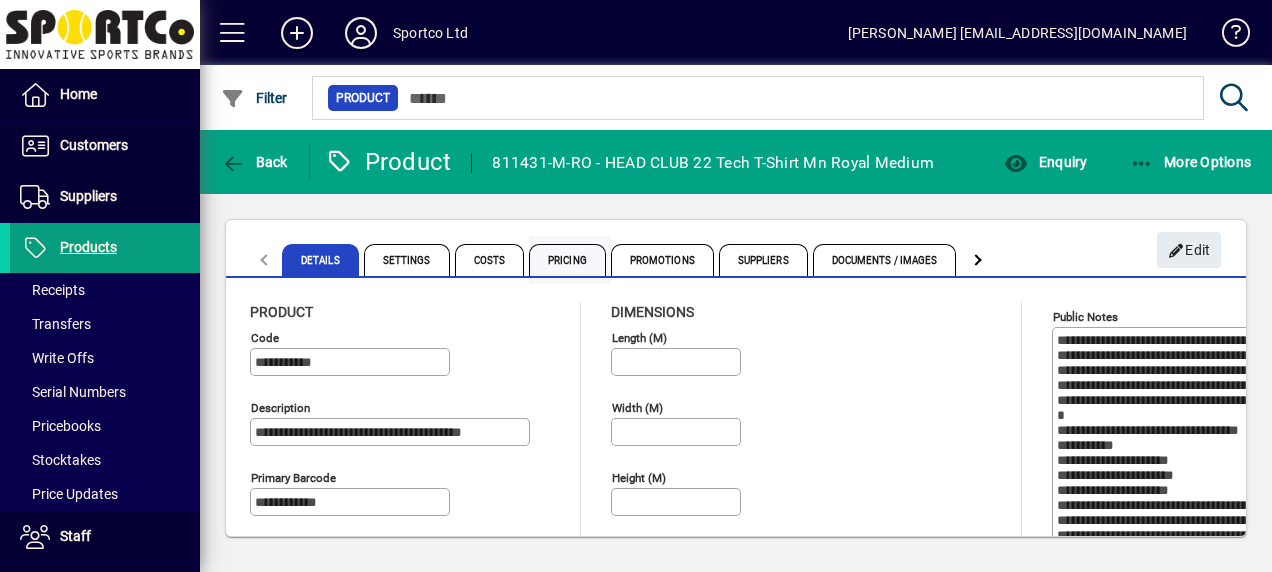 click on "Pricing" at bounding box center (567, 260) 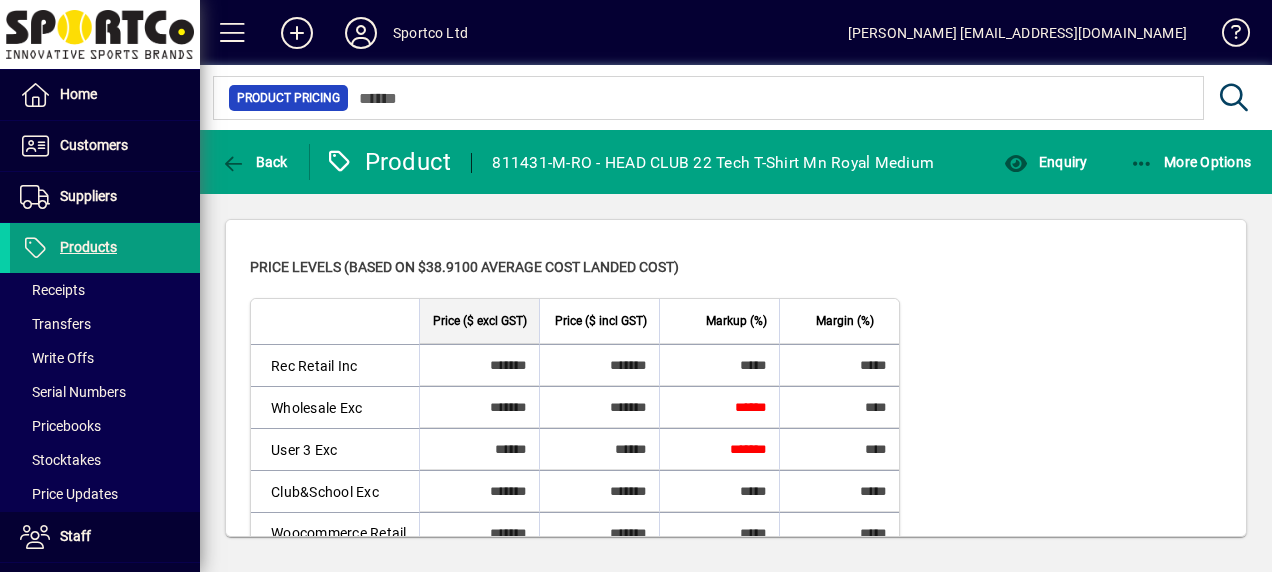 scroll, scrollTop: 200, scrollLeft: 0, axis: vertical 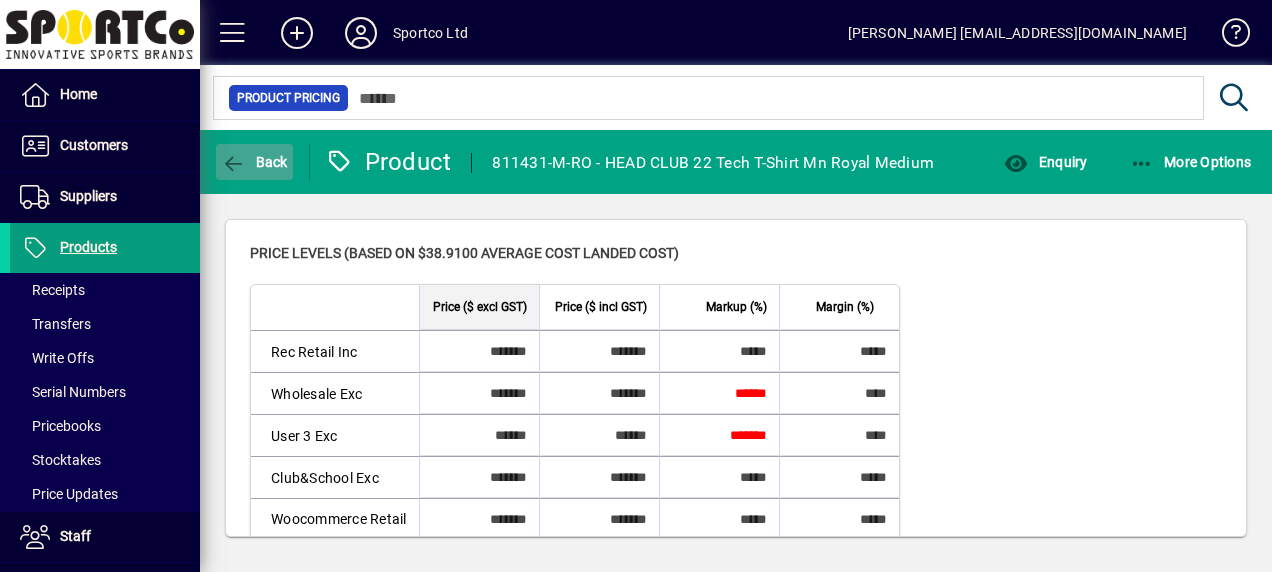 click 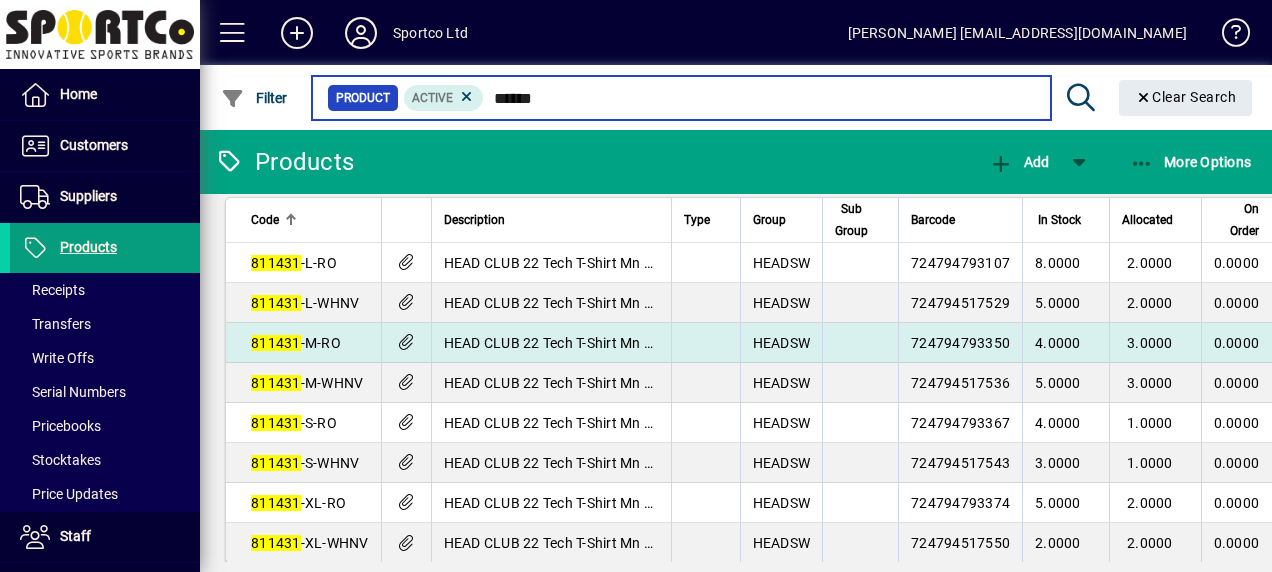 scroll, scrollTop: 0, scrollLeft: 0, axis: both 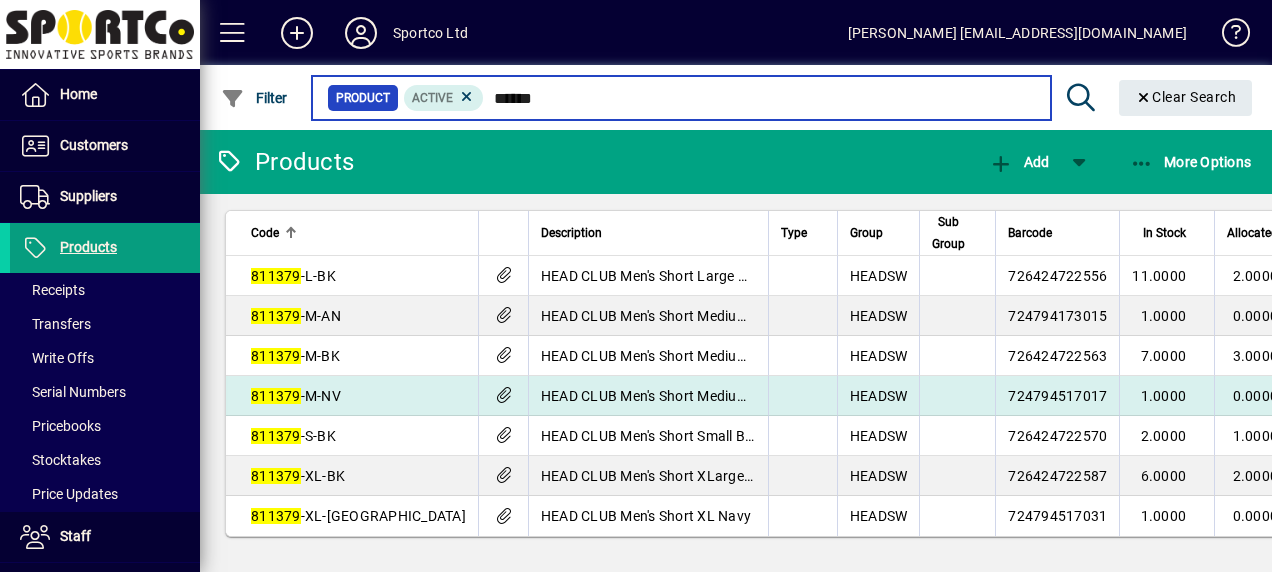 type on "******" 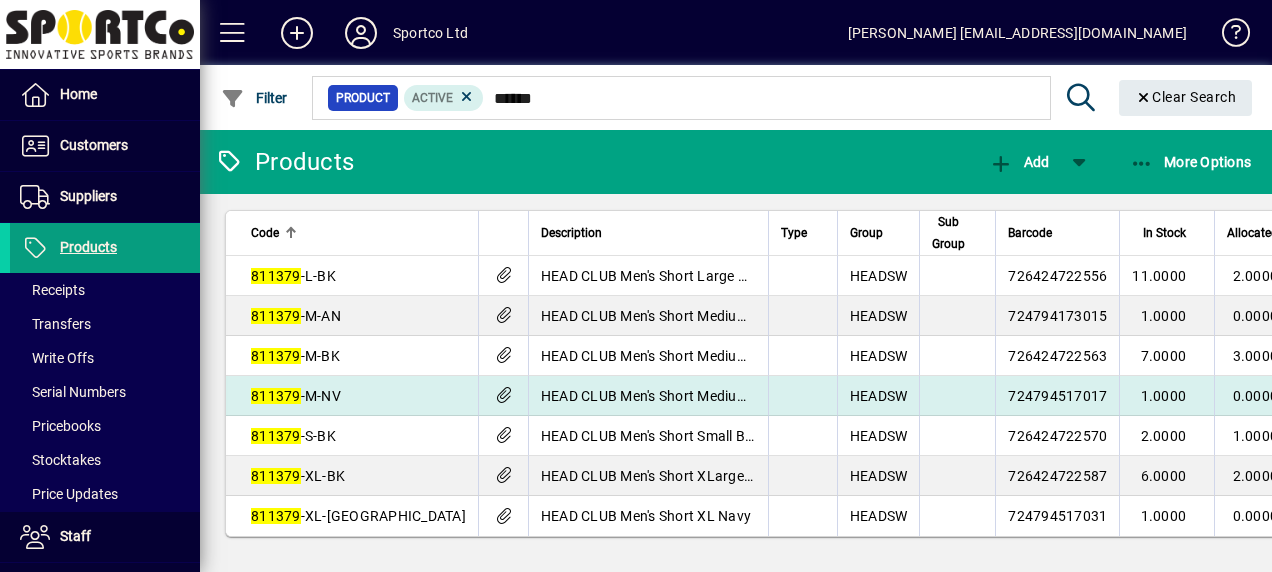 click on "811379 -M-NV" at bounding box center [296, 396] 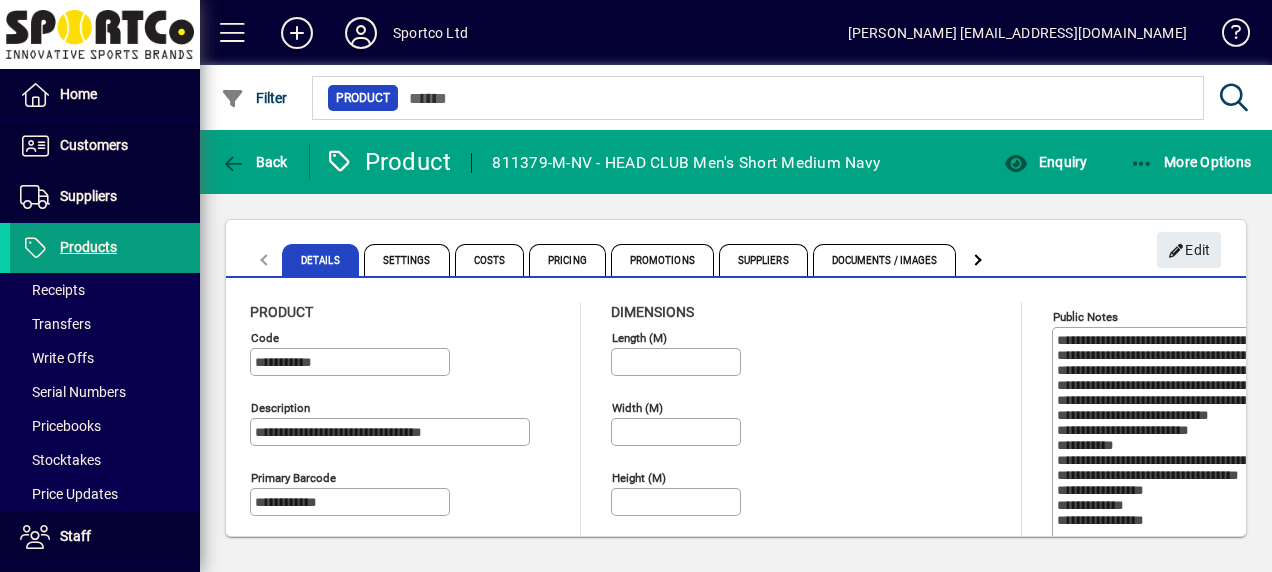 type on "****" 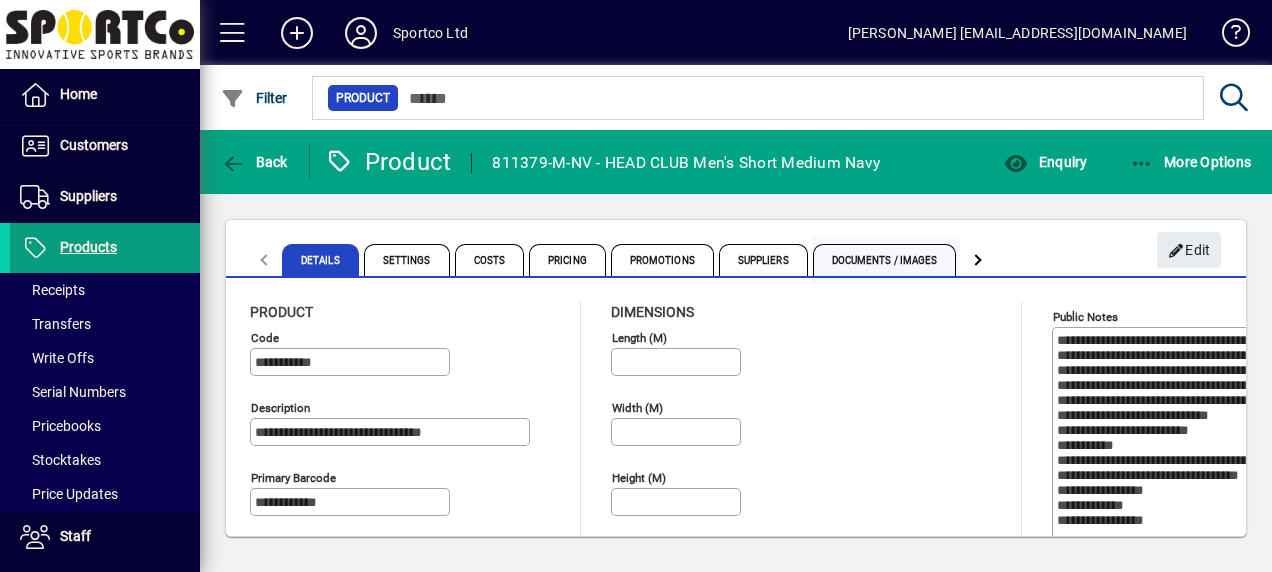 click on "Documents / Images" at bounding box center [885, 260] 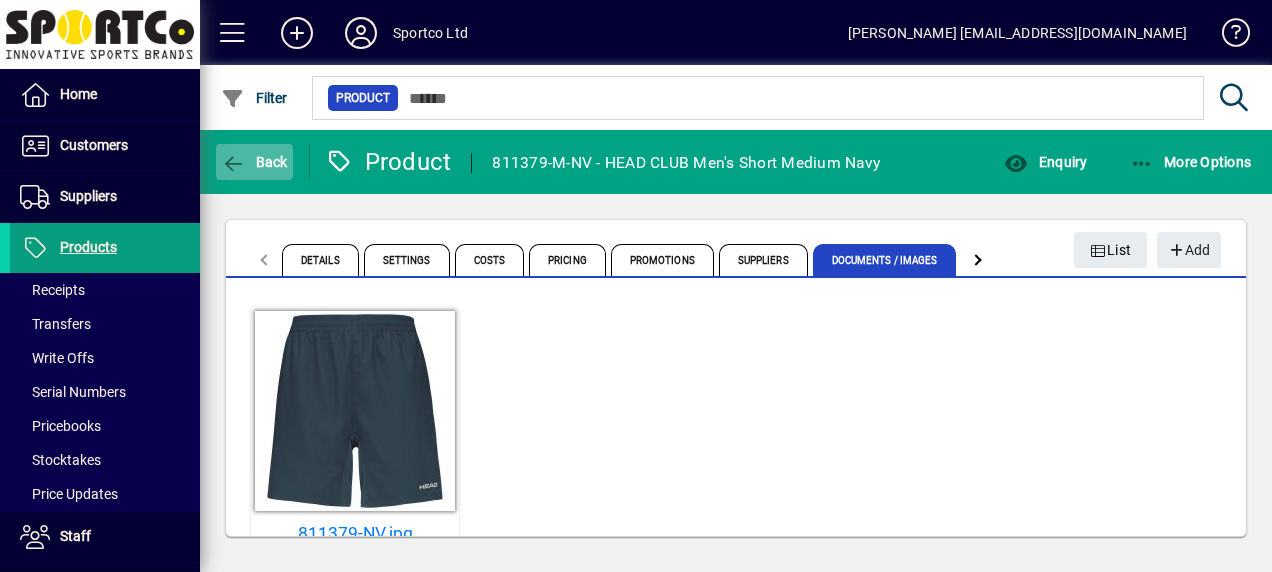 click 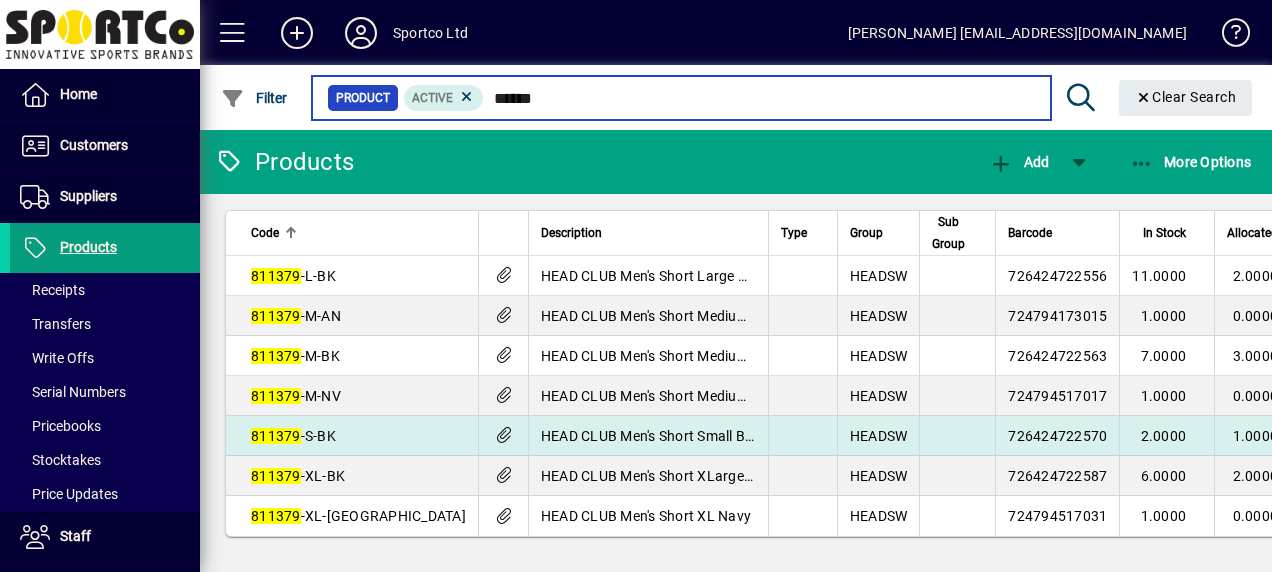 scroll, scrollTop: 0, scrollLeft: 0, axis: both 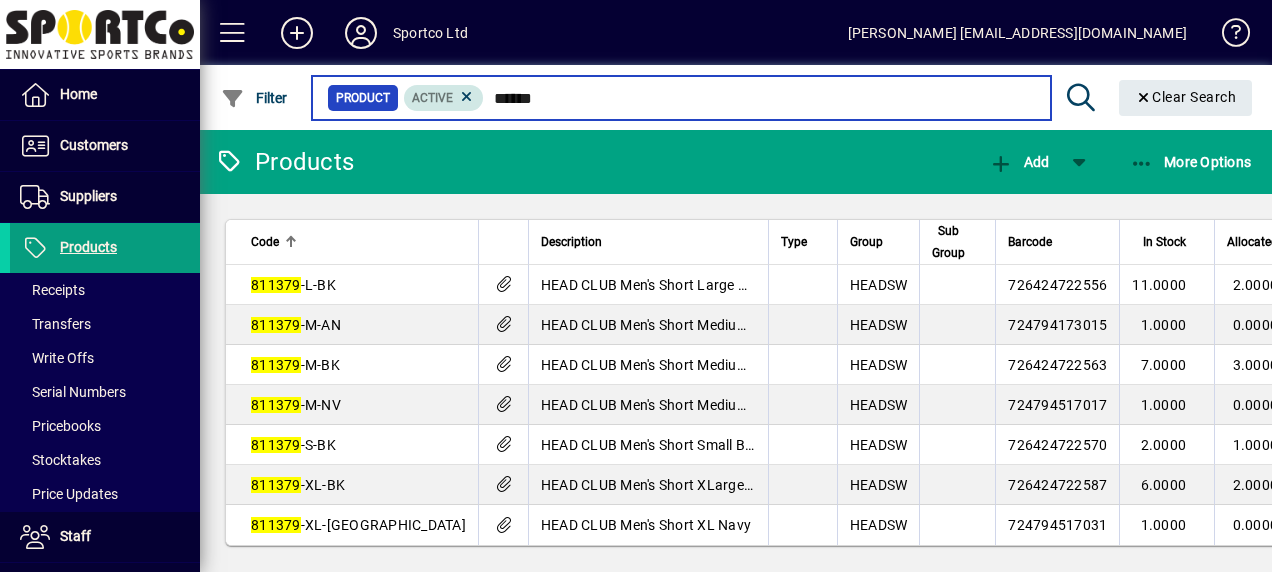 drag, startPoint x: 553, startPoint y: 94, endPoint x: 422, endPoint y: 103, distance: 131.30879 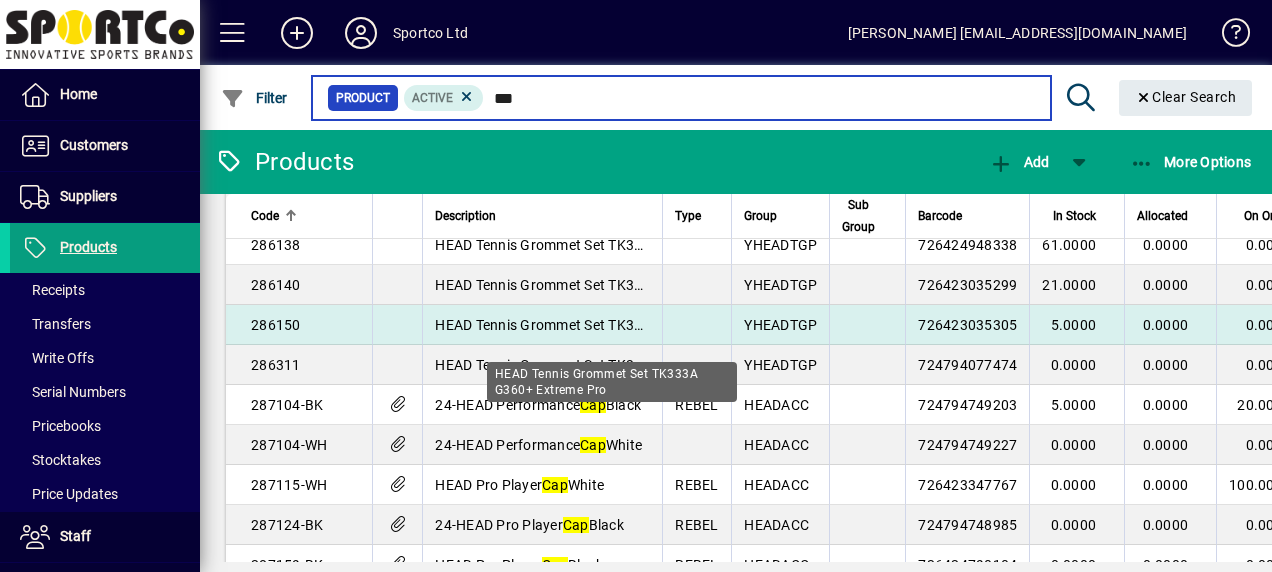 scroll, scrollTop: 1900, scrollLeft: 0, axis: vertical 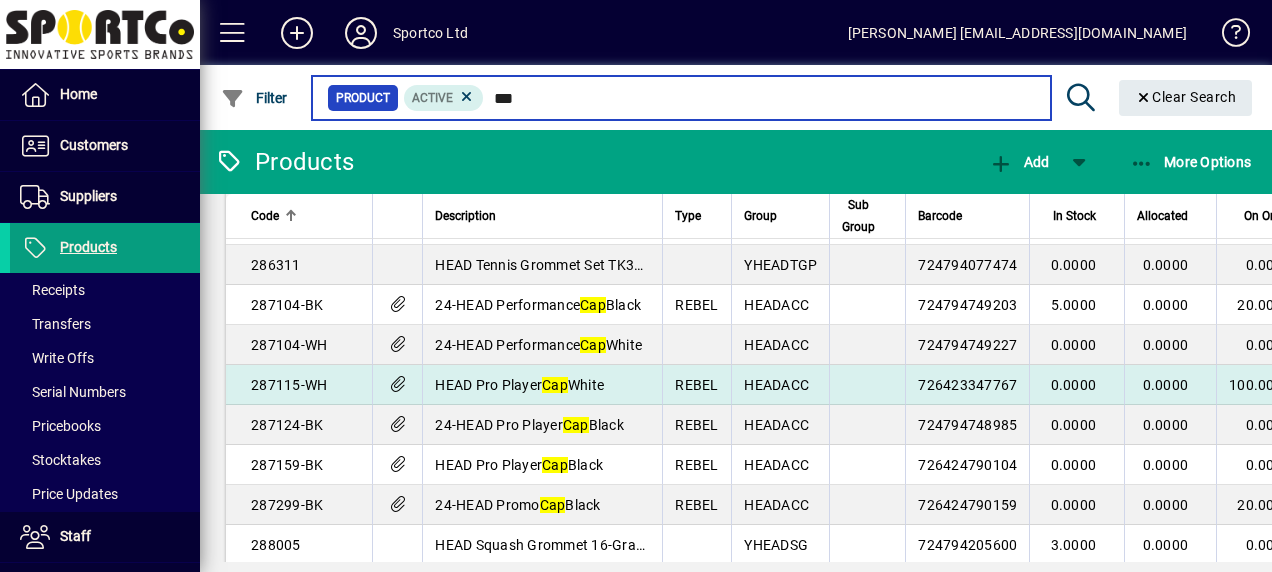 type on "***" 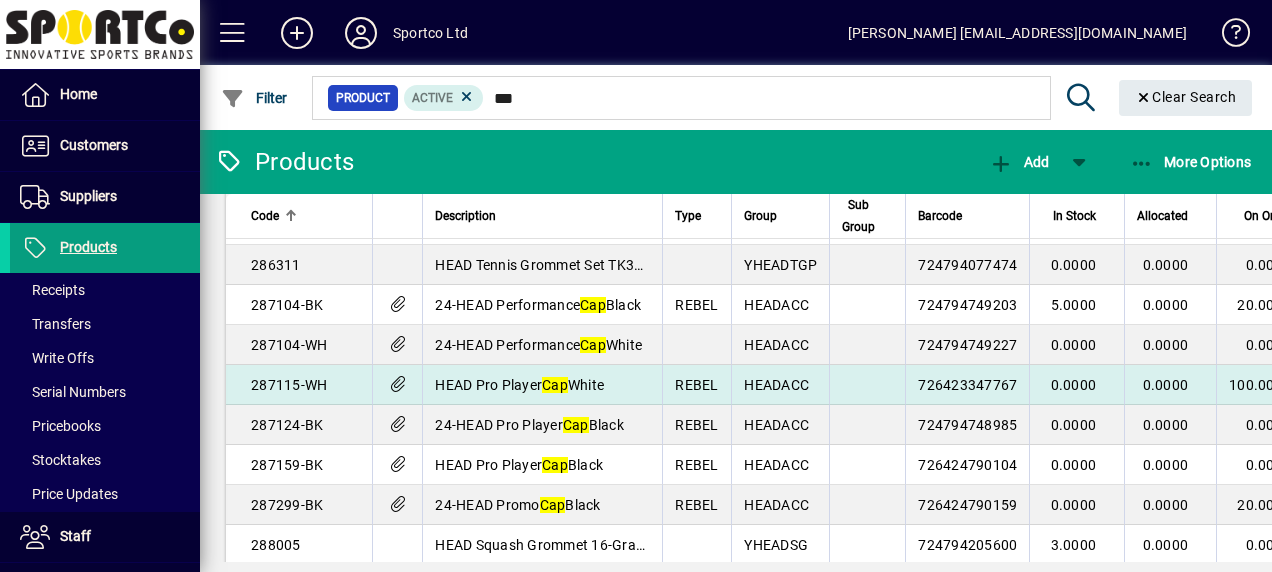 click on "HEAD Pro Player  Cap  White" at bounding box center [542, 385] 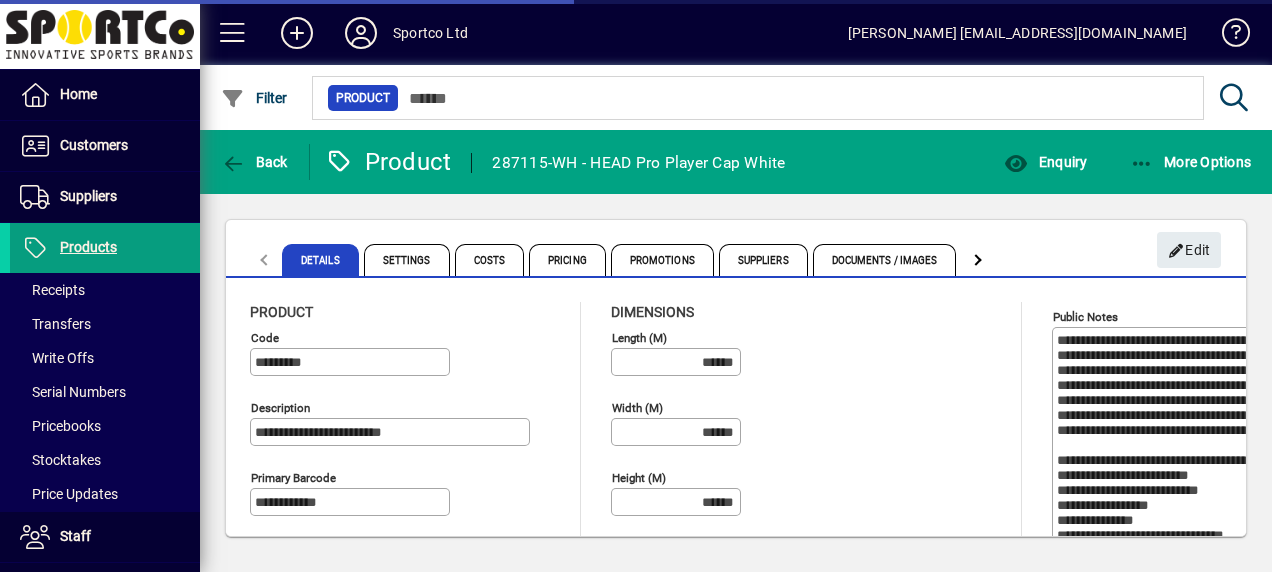 type on "**********" 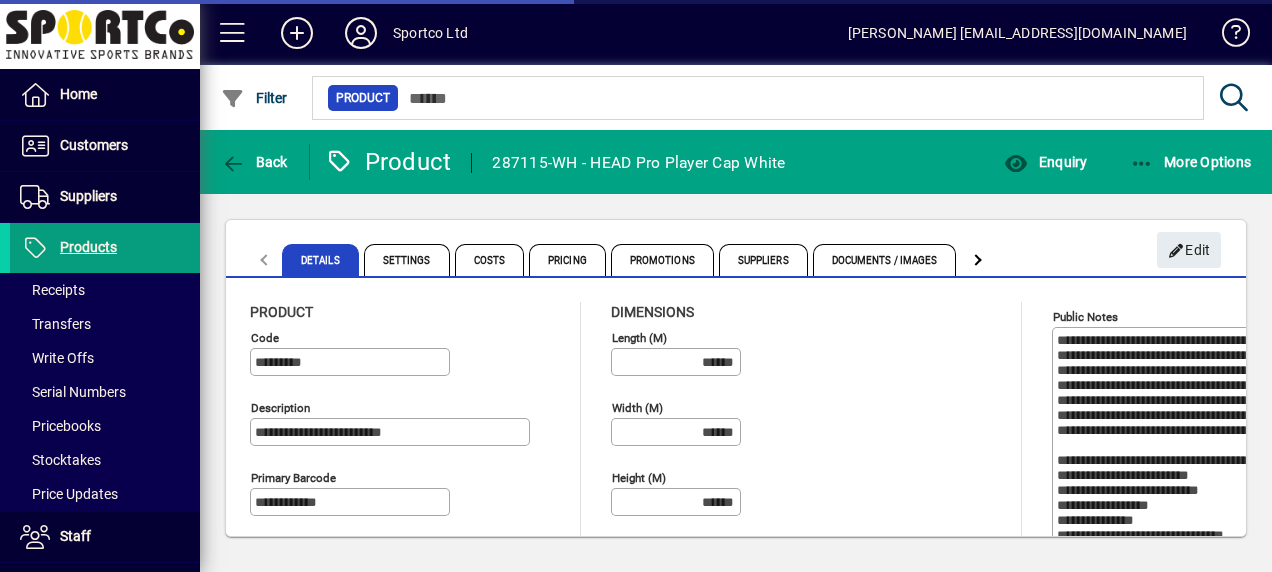 type on "**********" 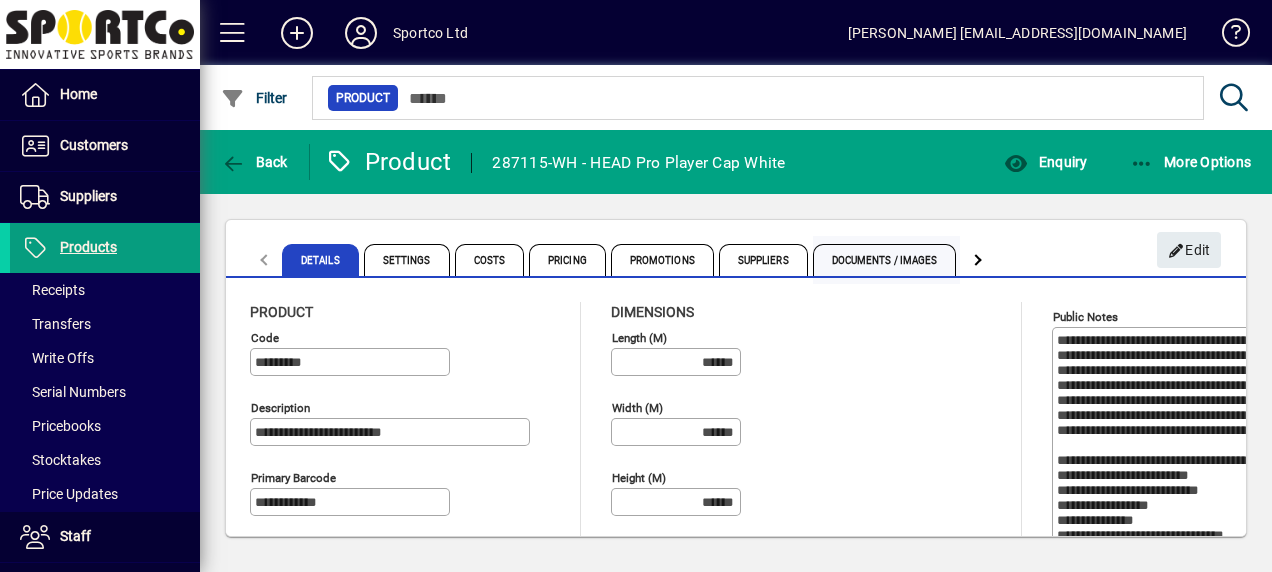 click on "Documents / Images" at bounding box center [885, 260] 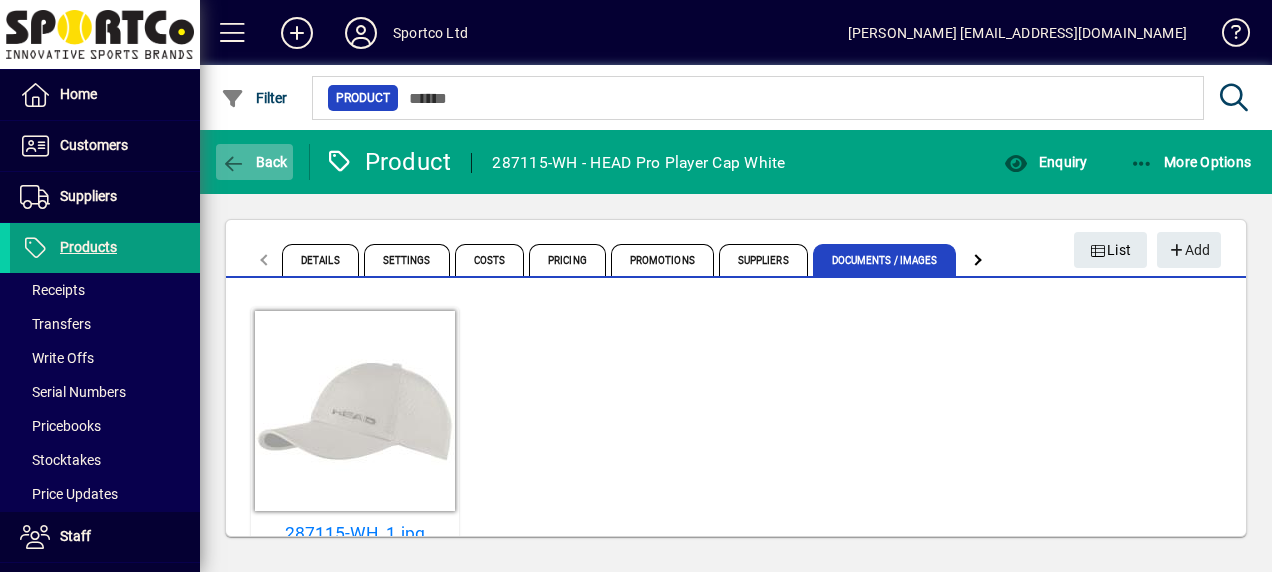 click 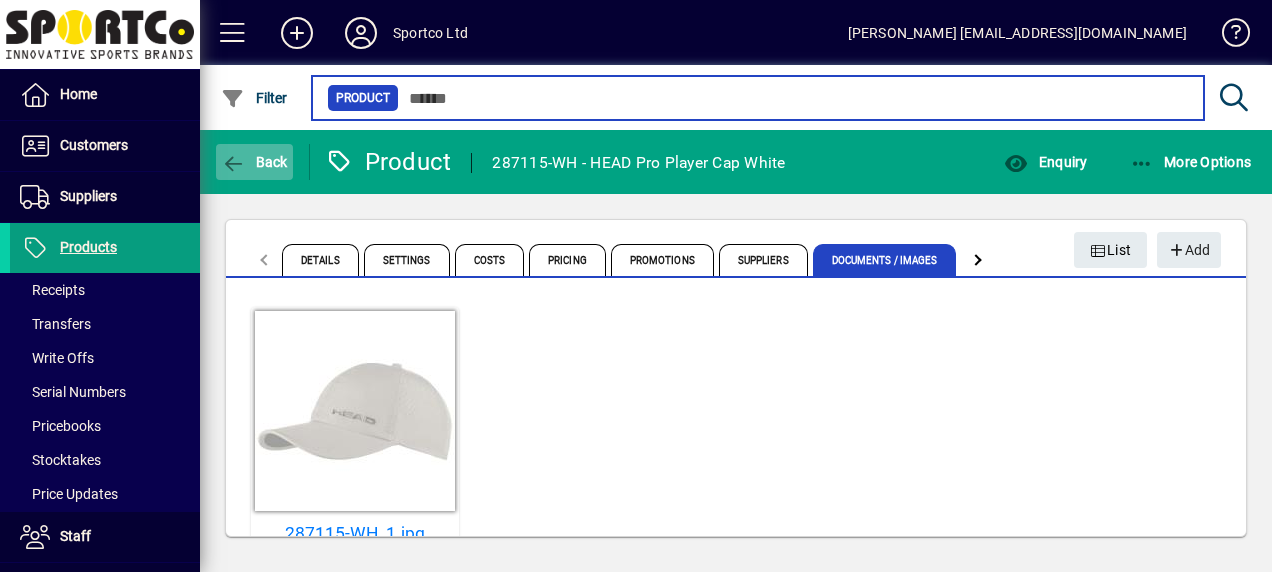 type on "***" 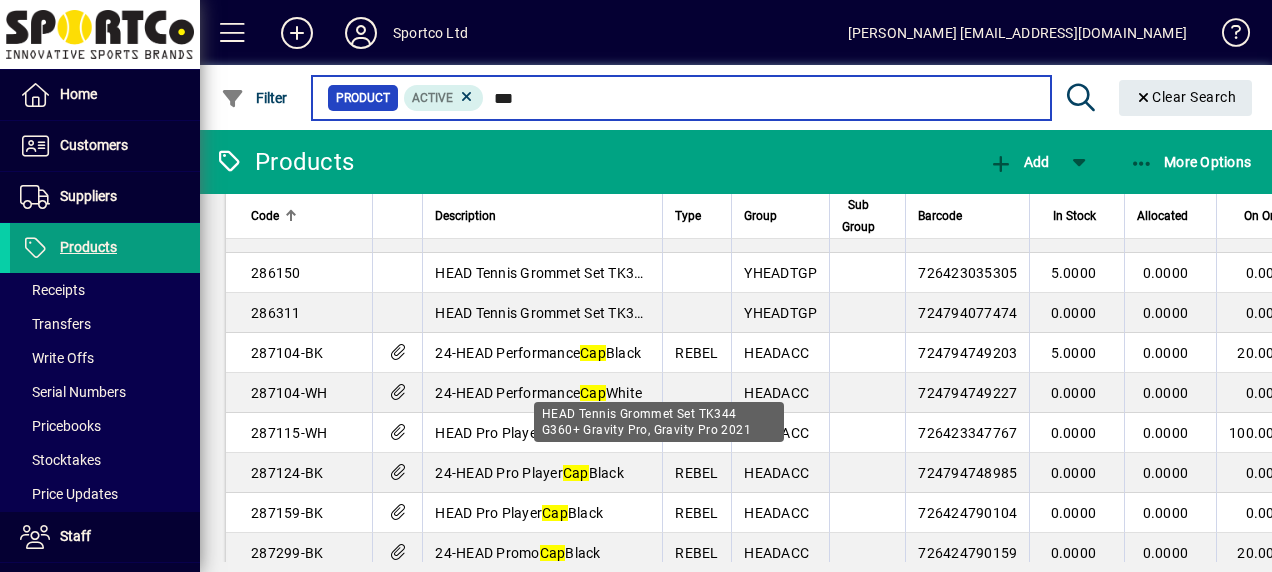 scroll, scrollTop: 1900, scrollLeft: 0, axis: vertical 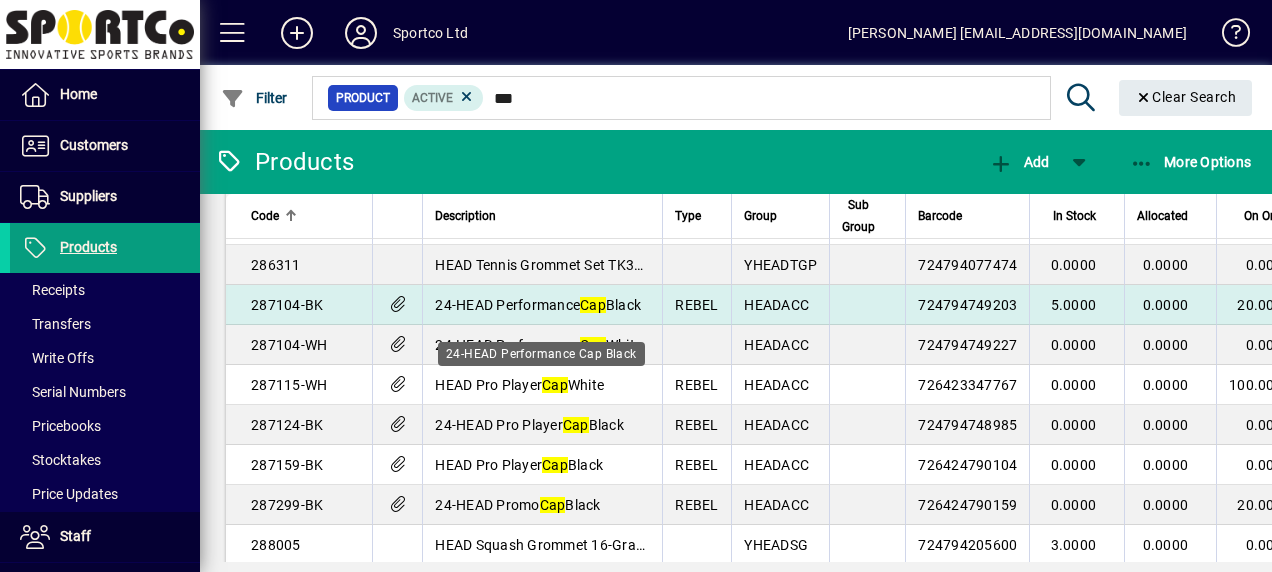 click on "24-HEAD Performance  Cap  Black" at bounding box center [538, 305] 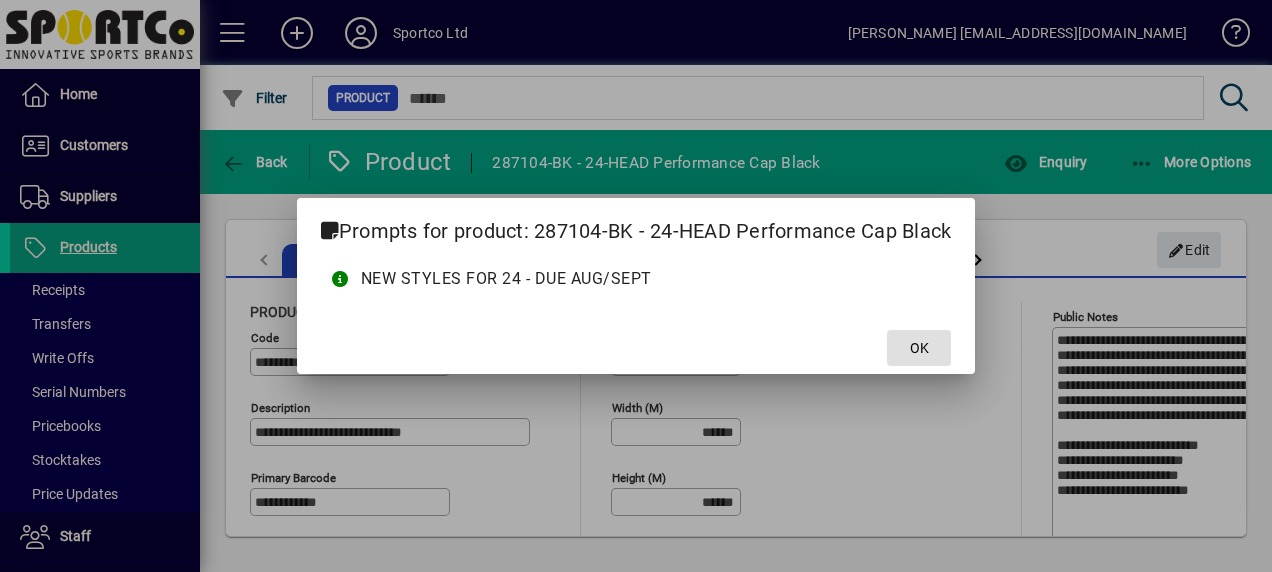 click on "OK" 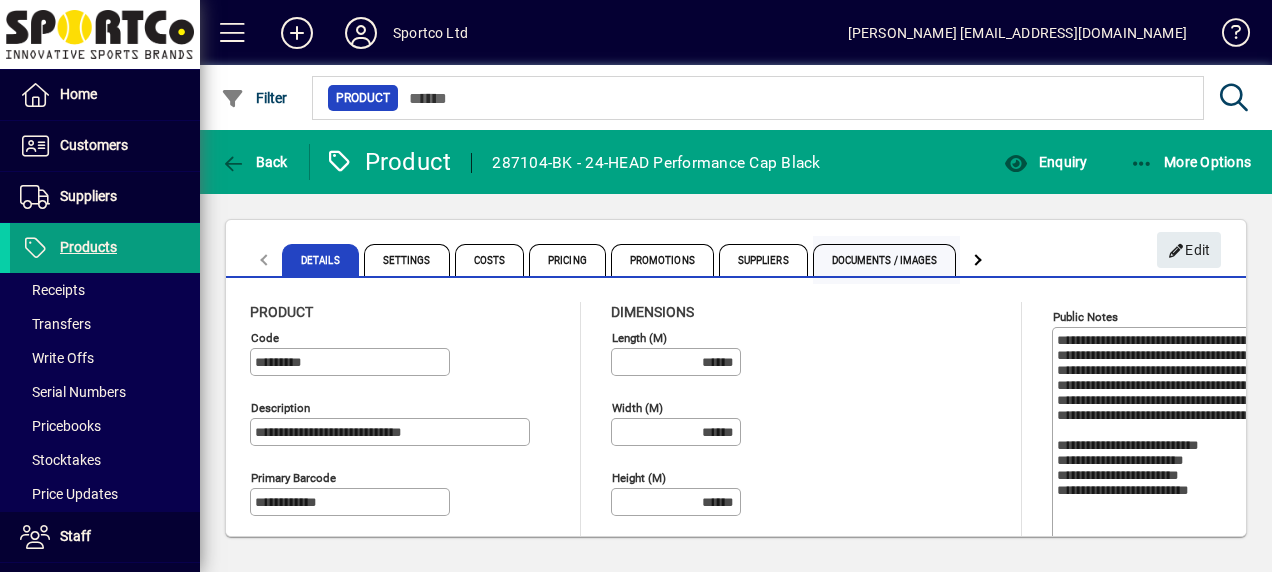 click on "Documents / Images" at bounding box center (885, 260) 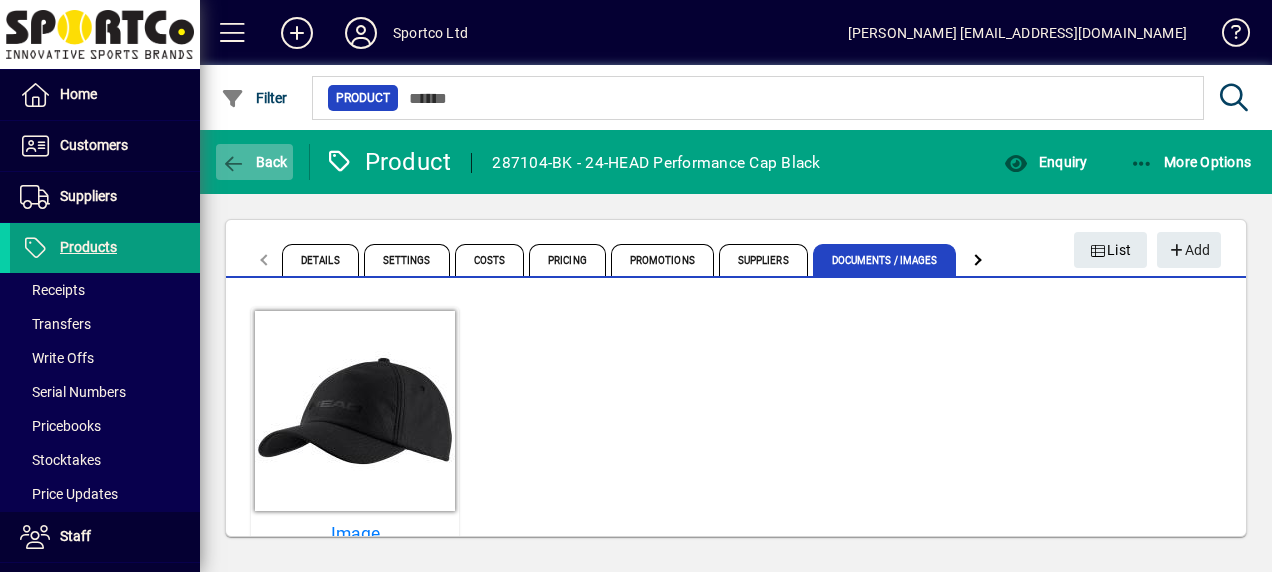 click 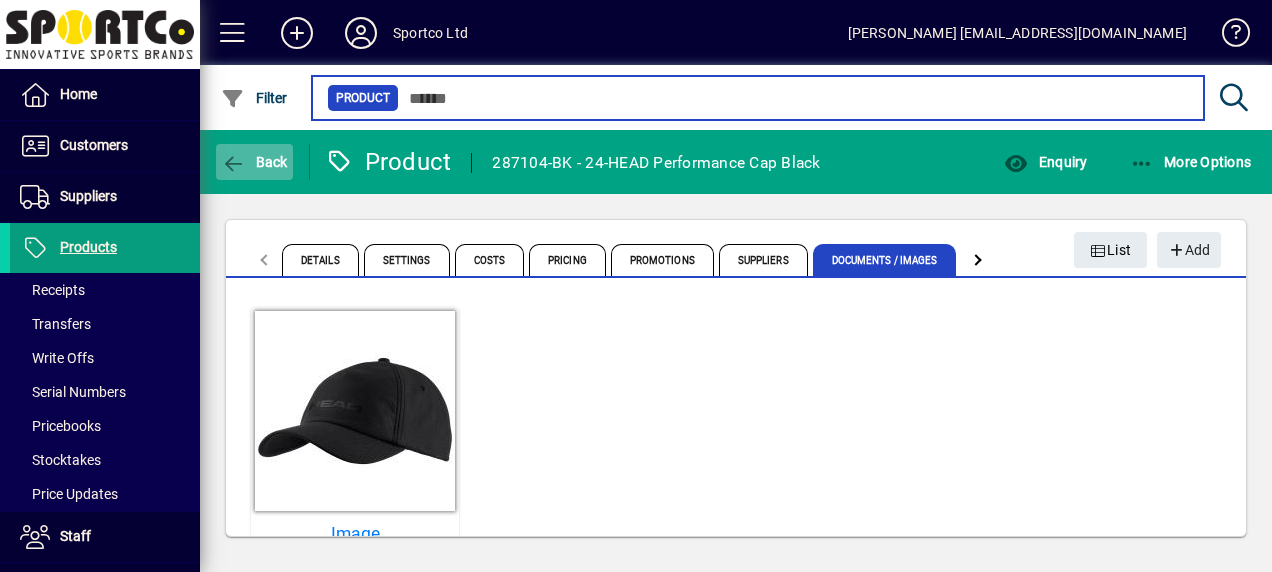 type on "***" 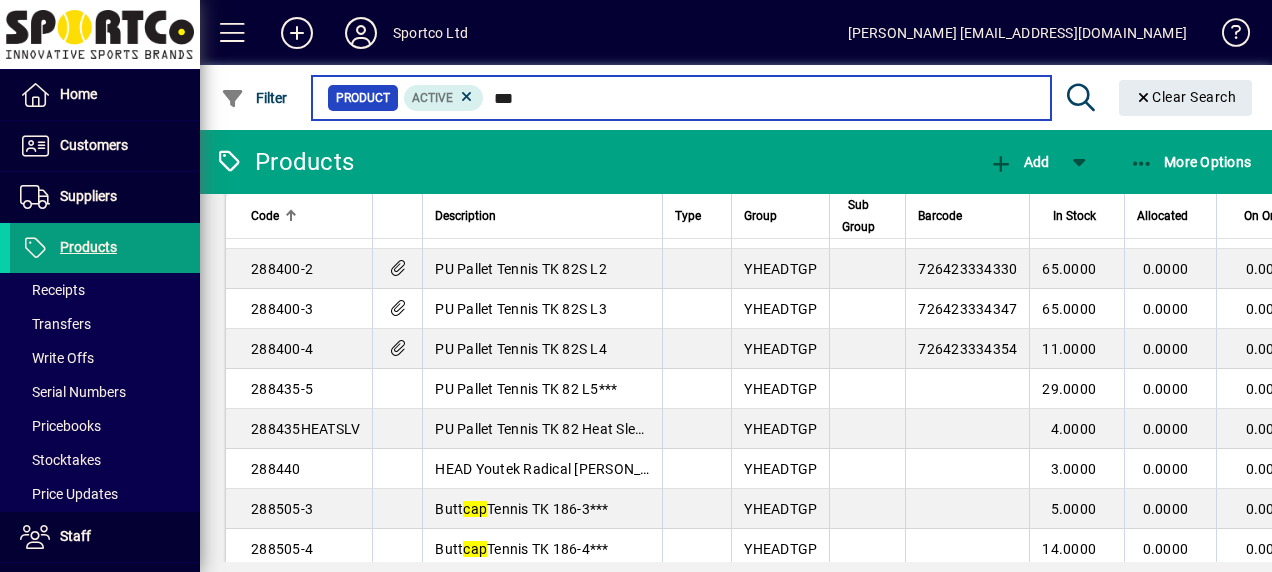 scroll, scrollTop: 2370, scrollLeft: 0, axis: vertical 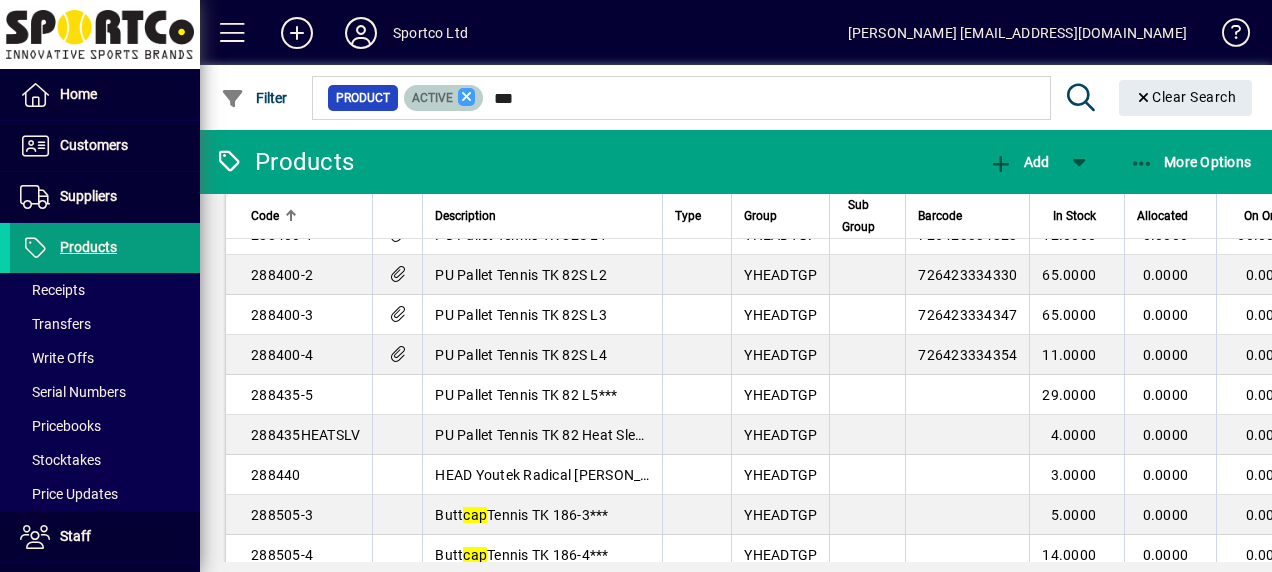 click at bounding box center (467, 97) 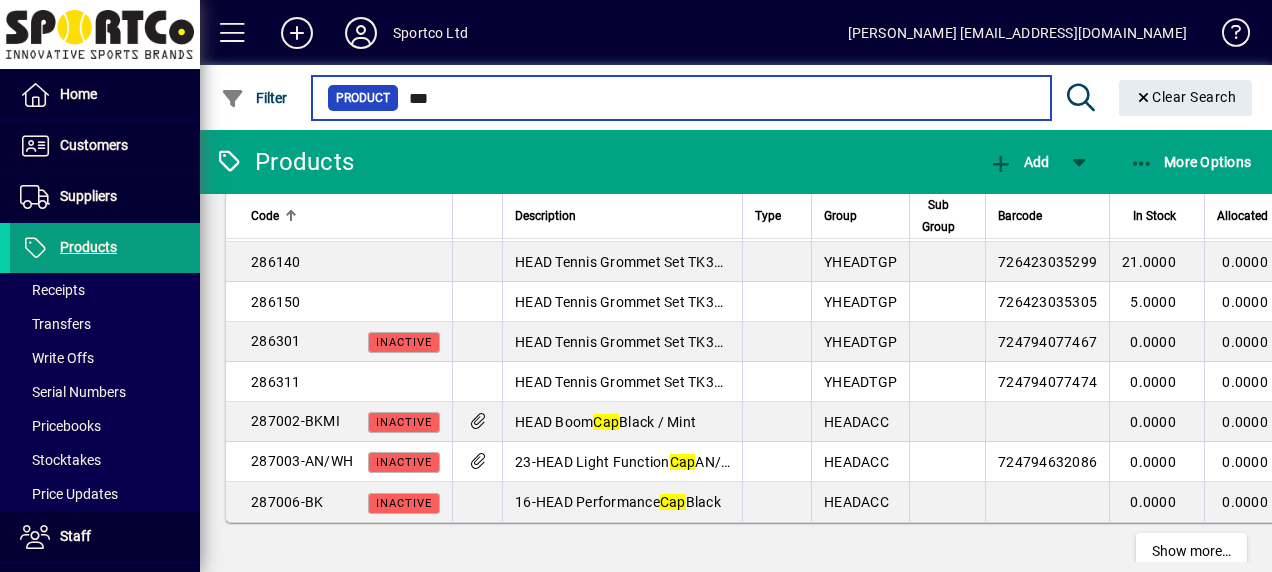 scroll, scrollTop: 3770, scrollLeft: 0, axis: vertical 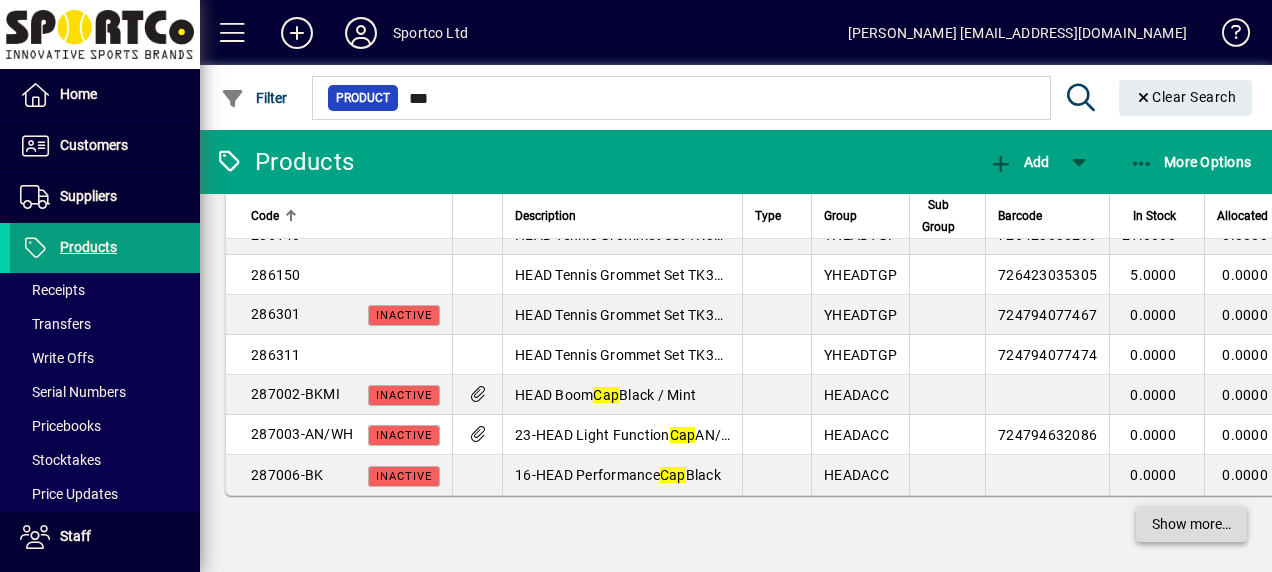 click on "Show more…" 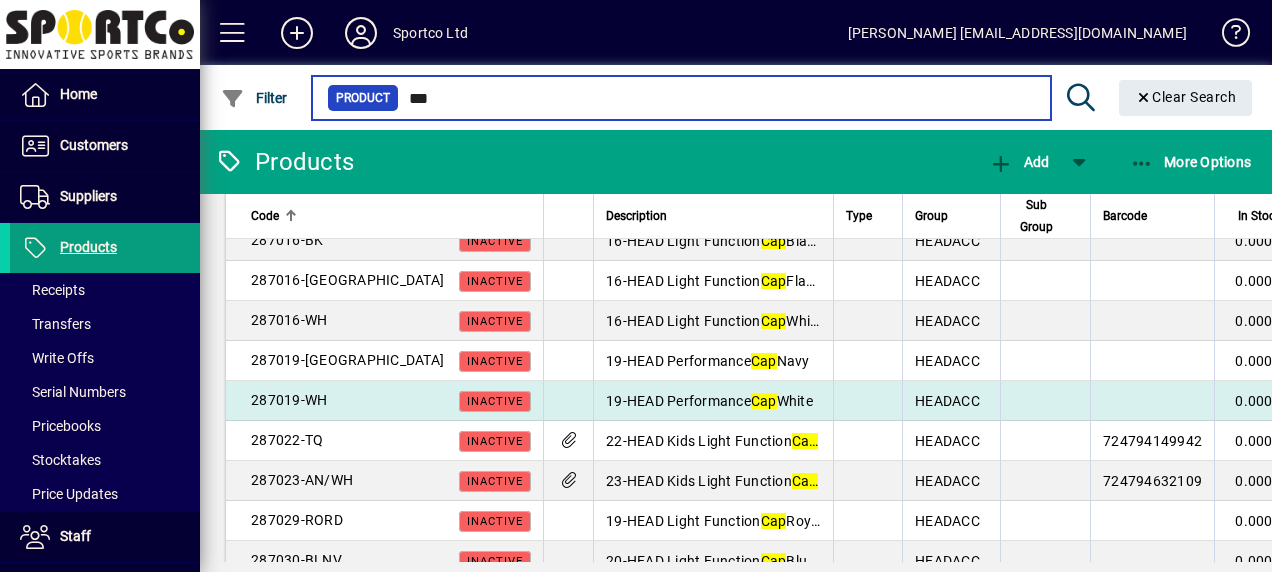 scroll, scrollTop: 4570, scrollLeft: 0, axis: vertical 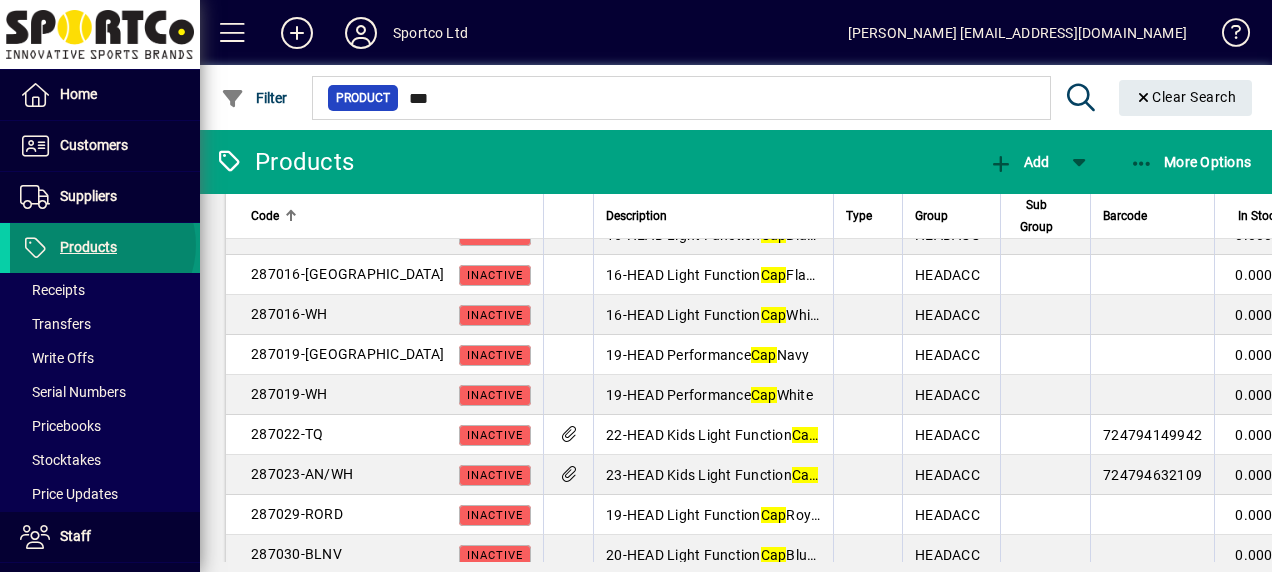click on "Products" at bounding box center [88, 247] 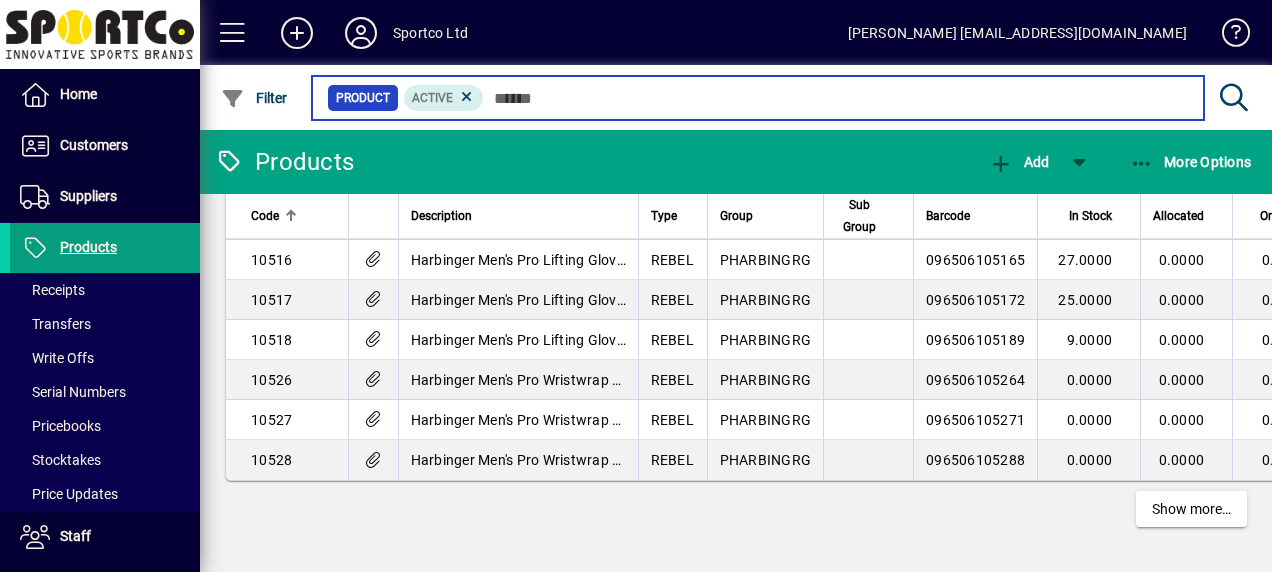 scroll, scrollTop: 3784, scrollLeft: 0, axis: vertical 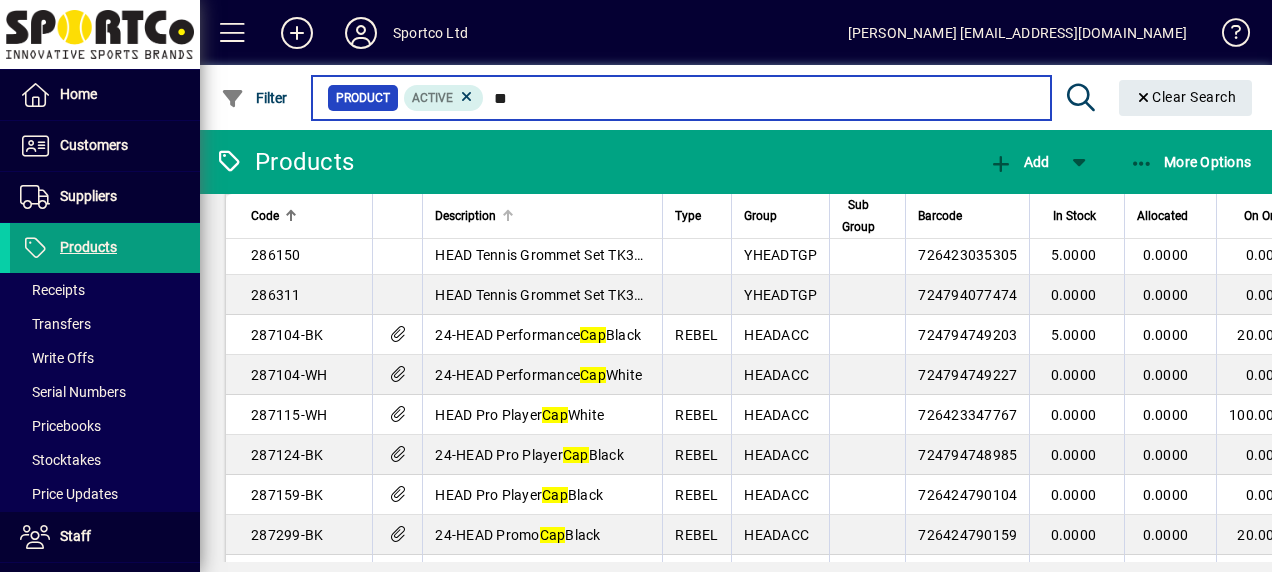 type on "*" 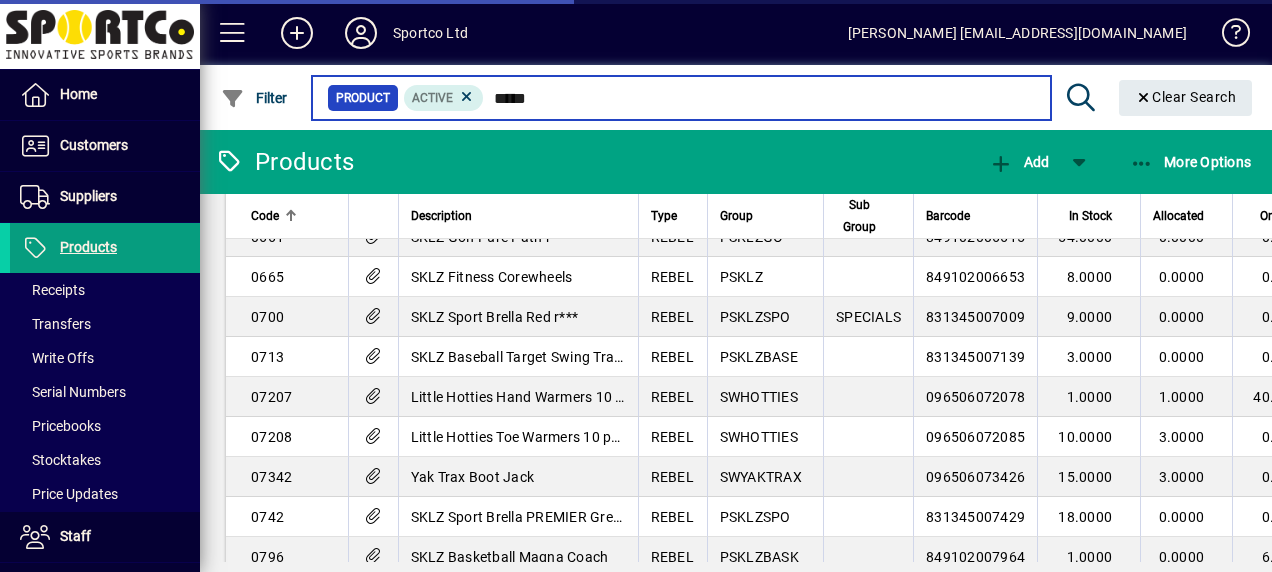 scroll, scrollTop: 48, scrollLeft: 0, axis: vertical 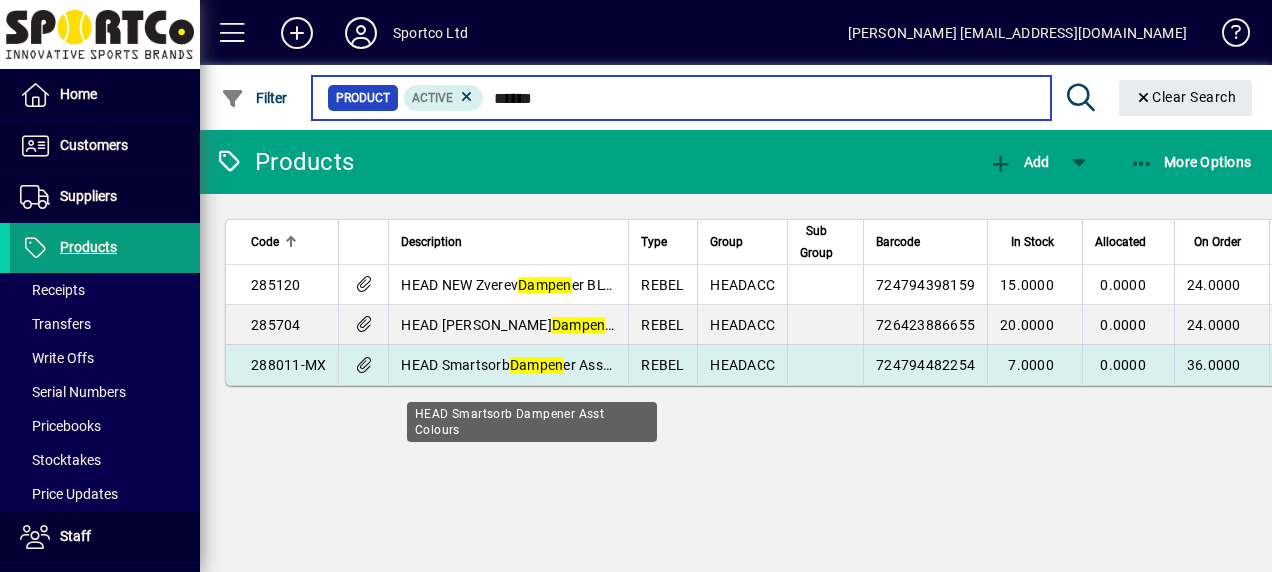 type on "******" 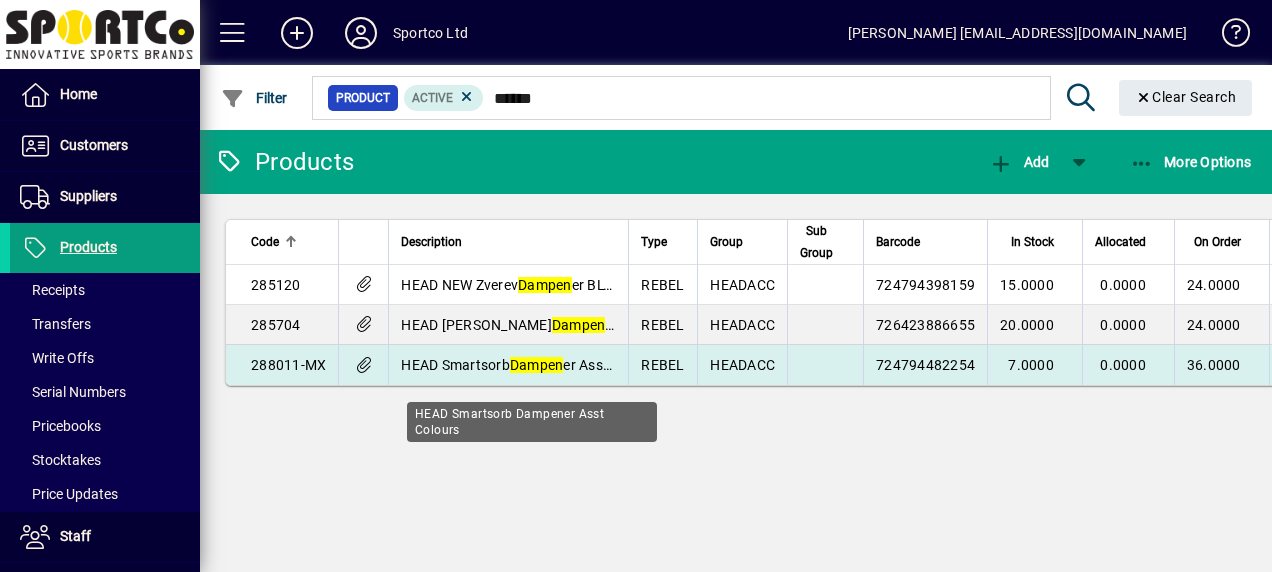 click on "Dampen" at bounding box center (537, 365) 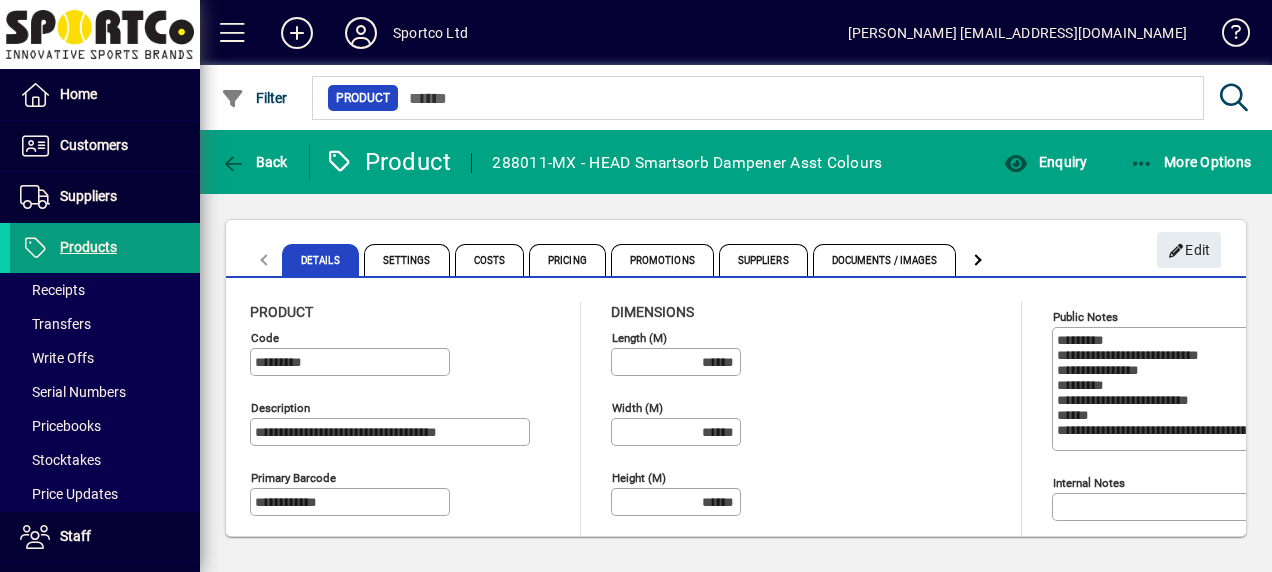 type on "**********" 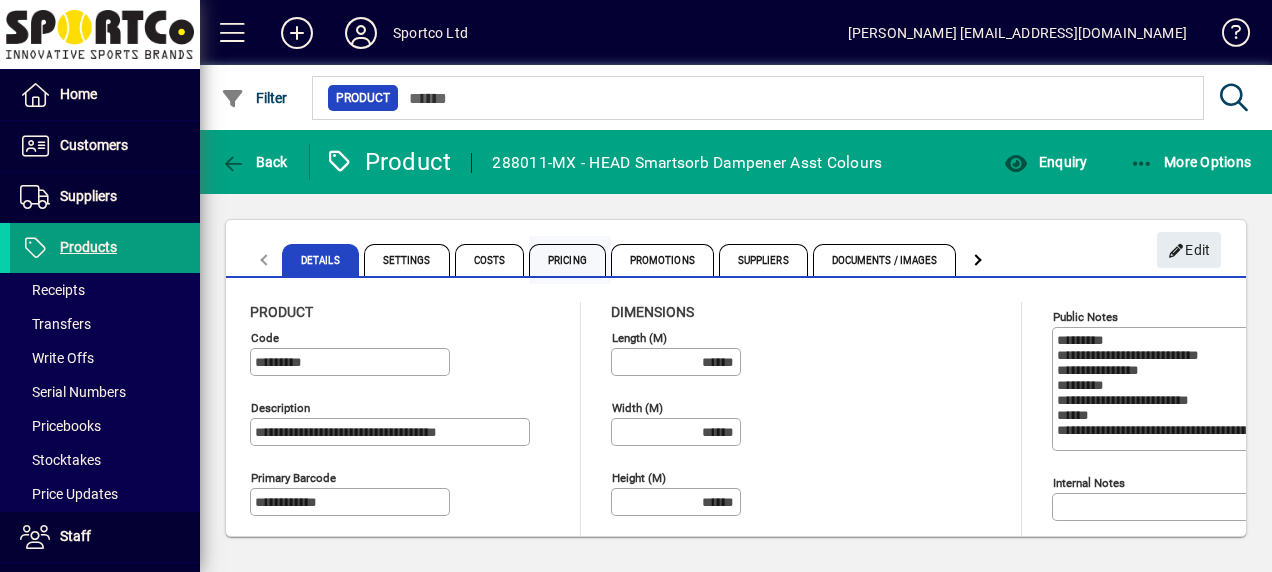 click on "Pricing" at bounding box center (567, 260) 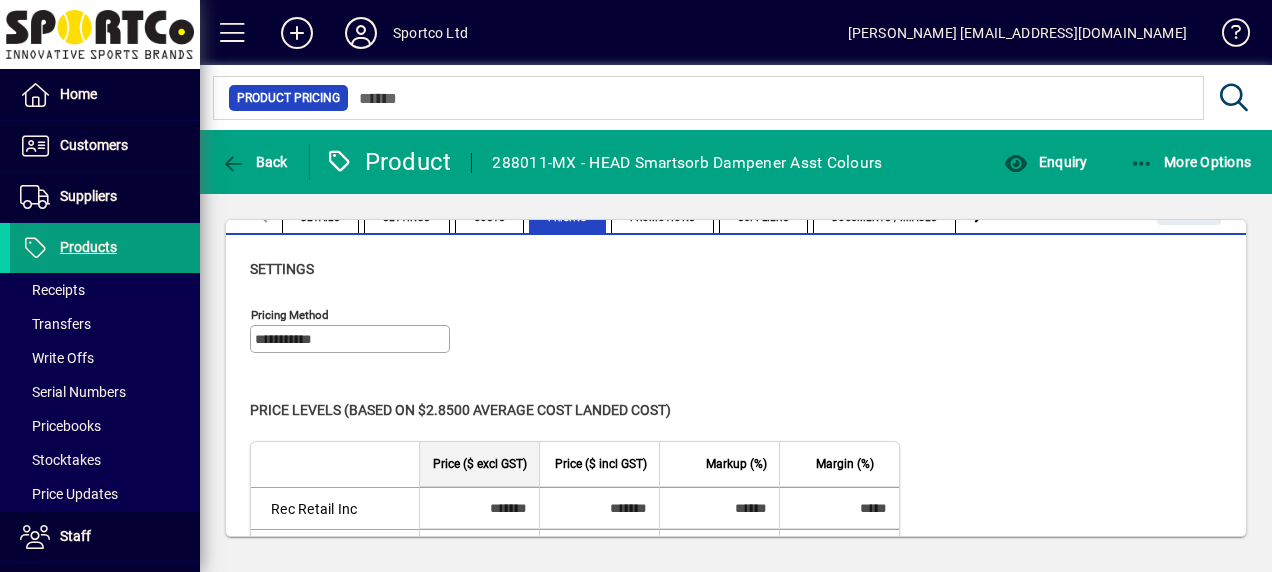 scroll, scrollTop: 0, scrollLeft: 0, axis: both 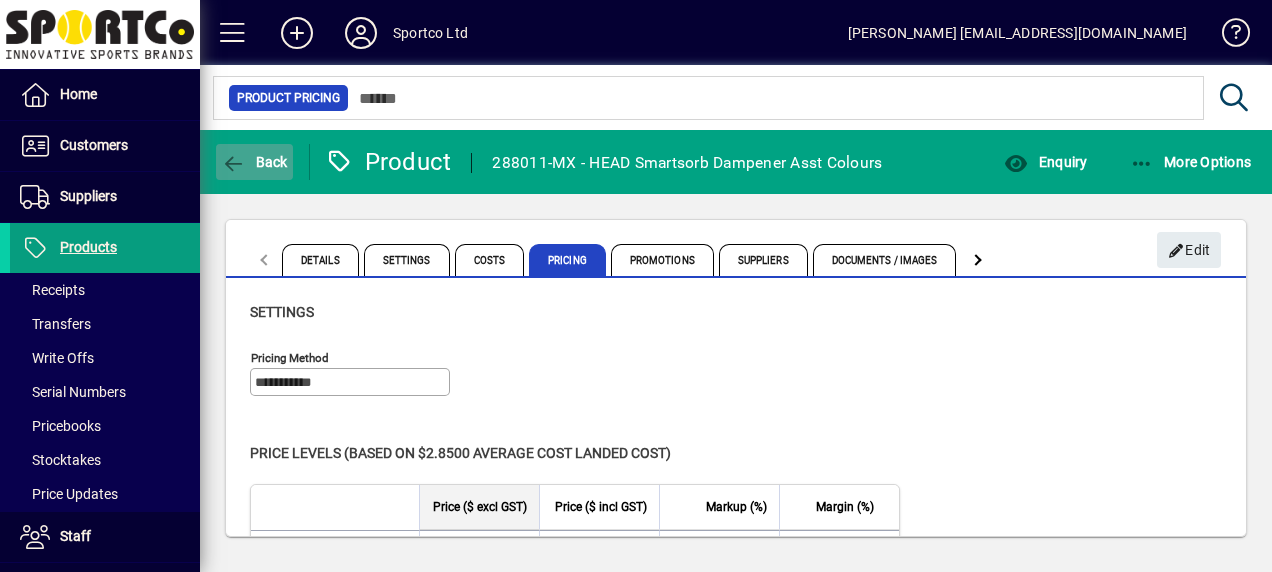 click 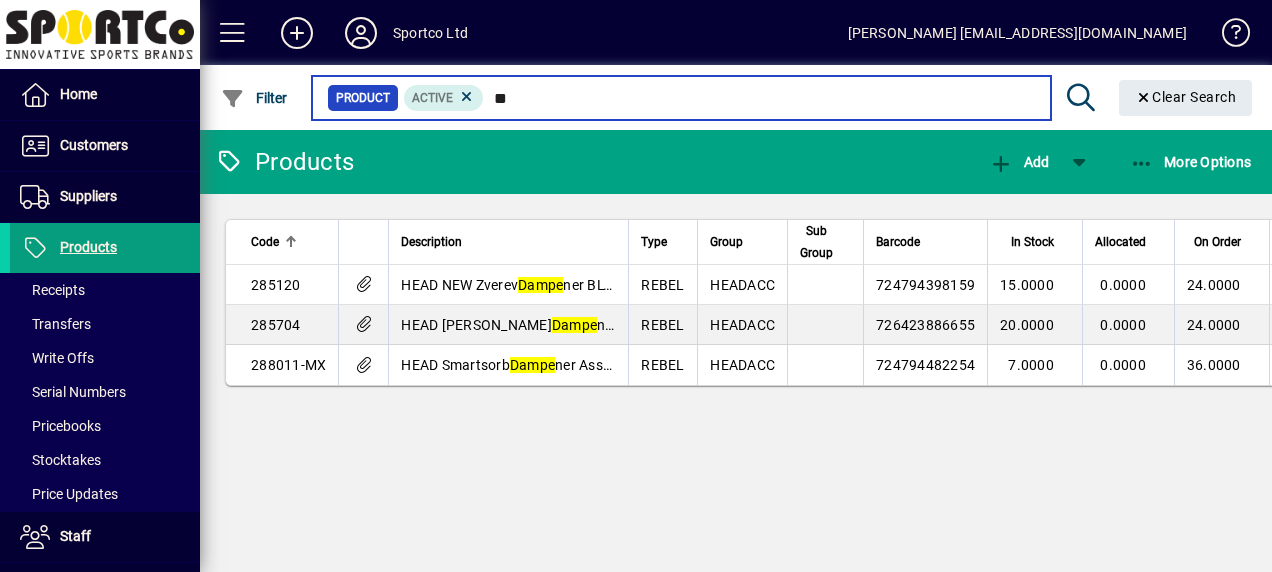 type on "*" 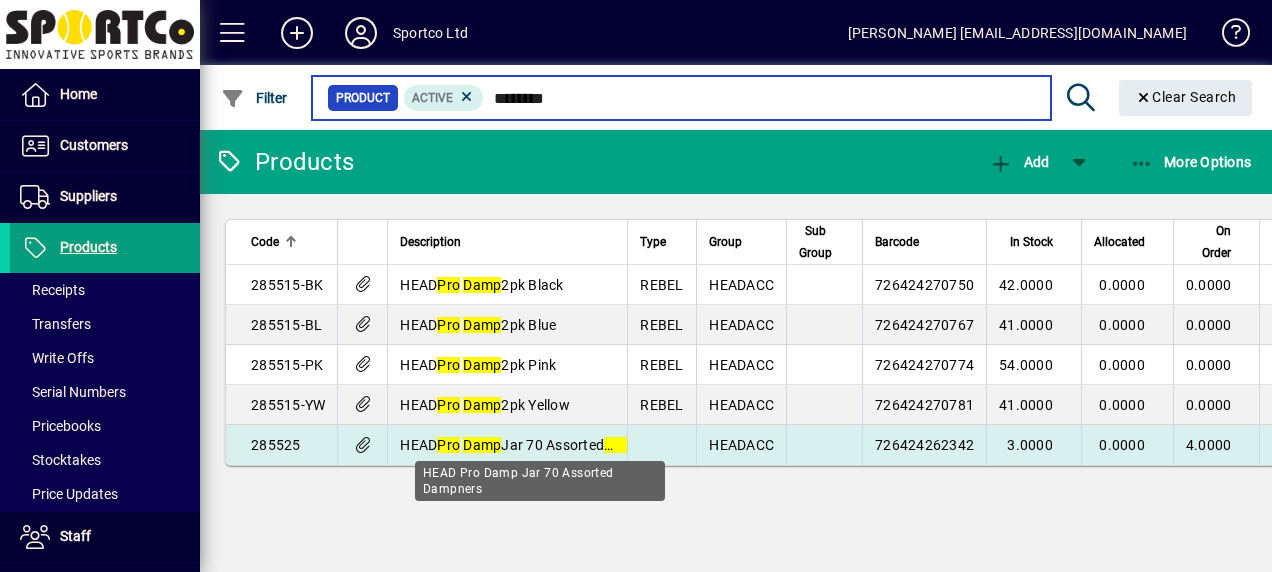type on "********" 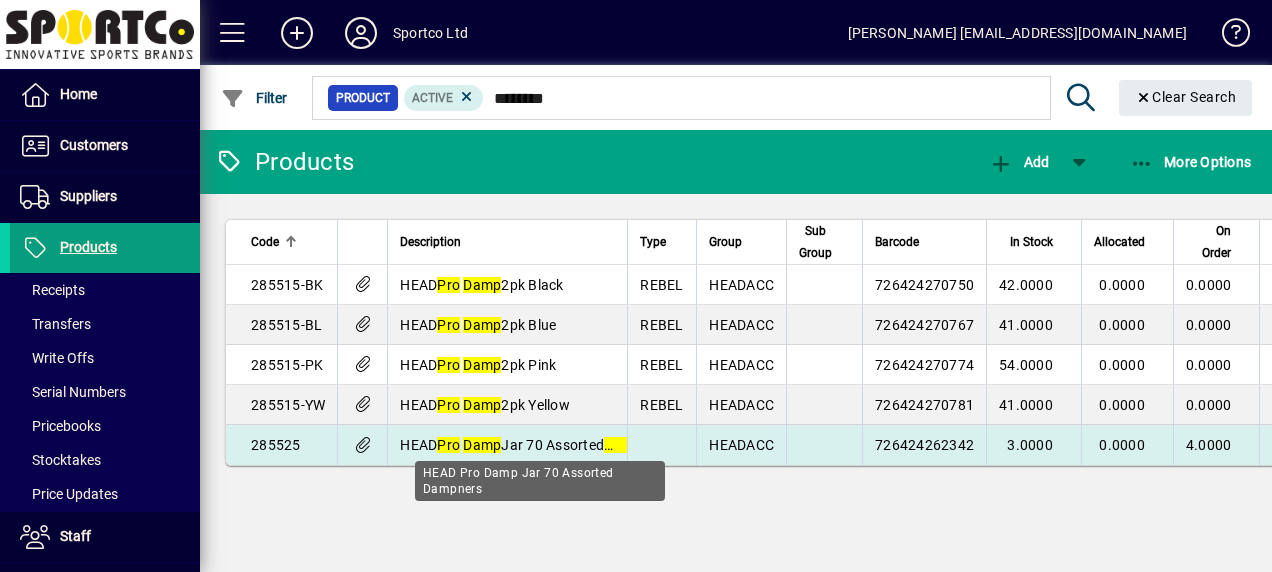 click on "Damp" at bounding box center (482, 445) 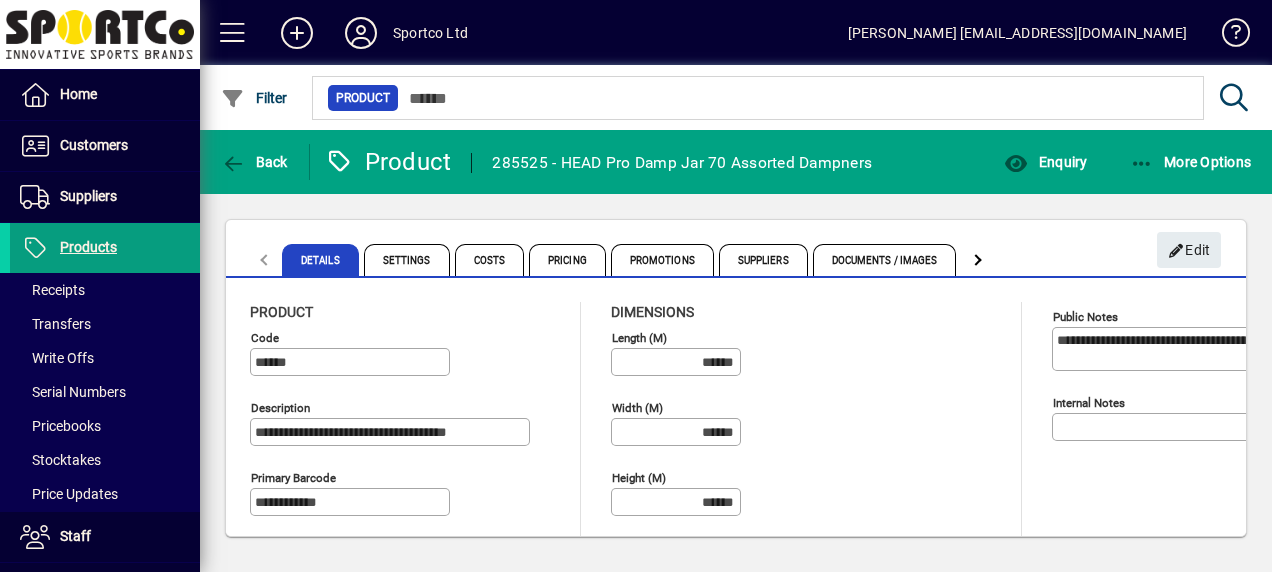 type on "**********" 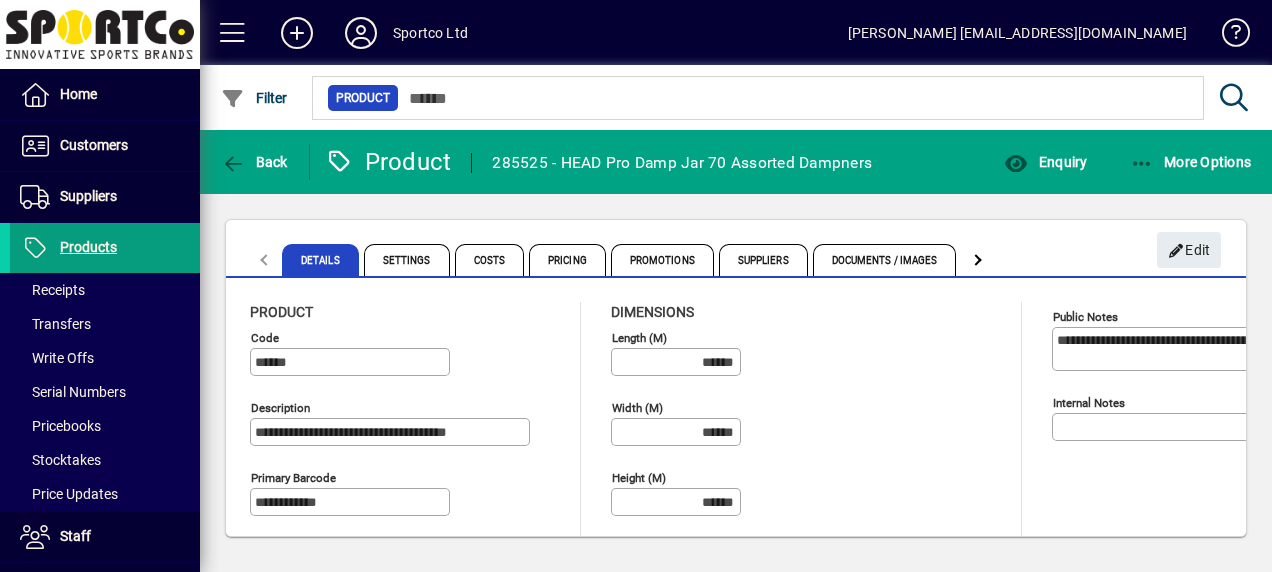 type on "****" 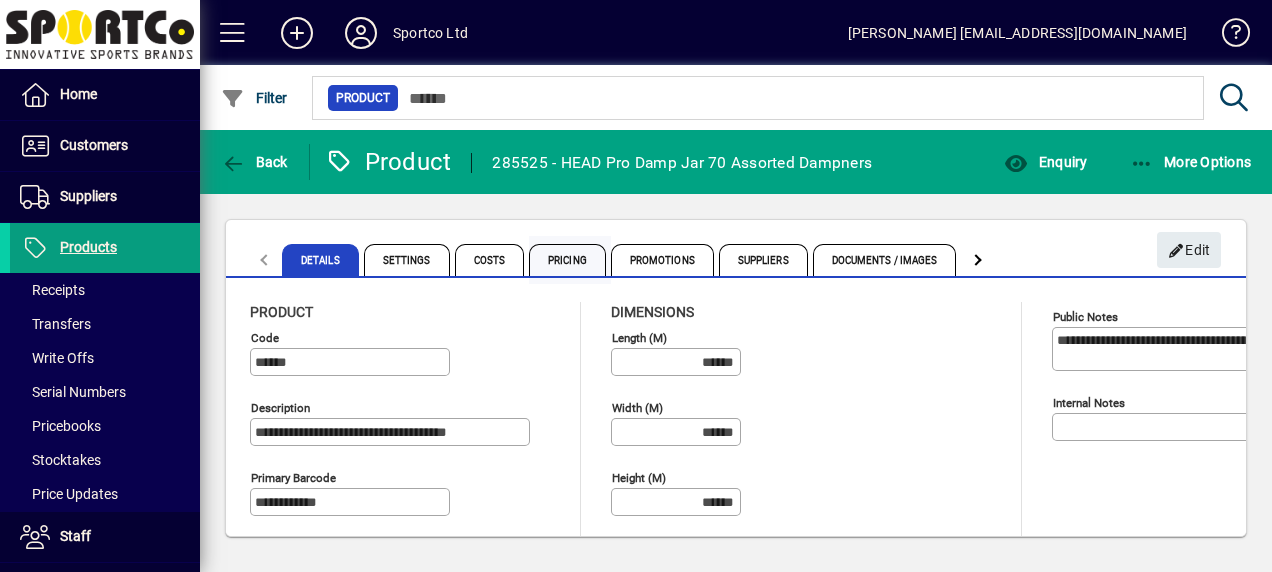 click on "Pricing" at bounding box center [567, 260] 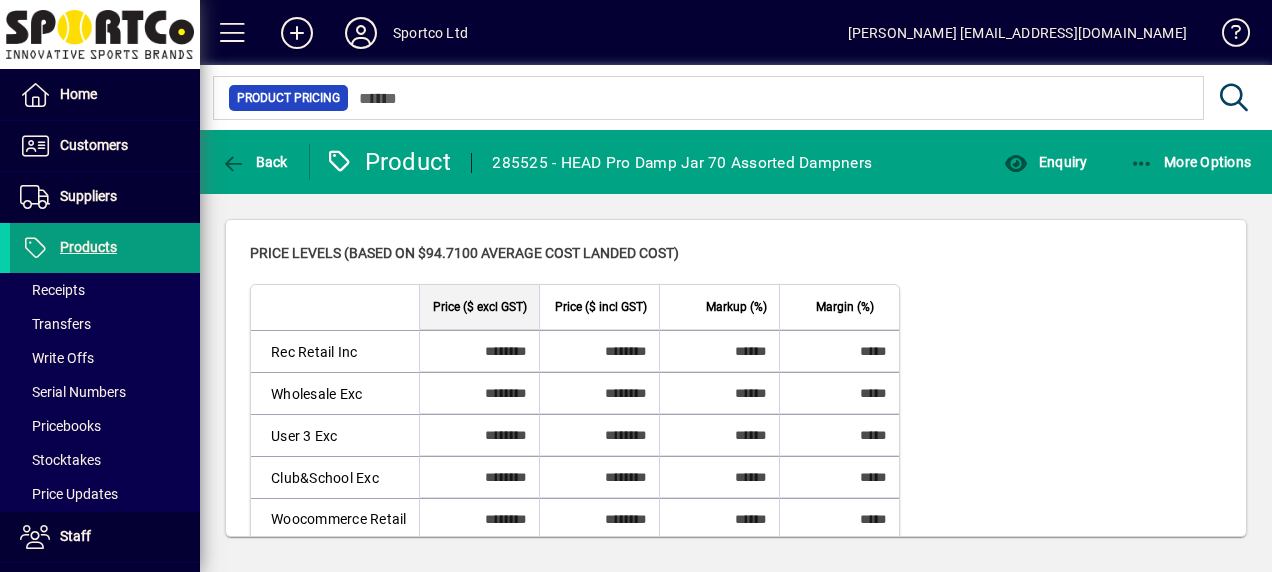 scroll, scrollTop: 0, scrollLeft: 0, axis: both 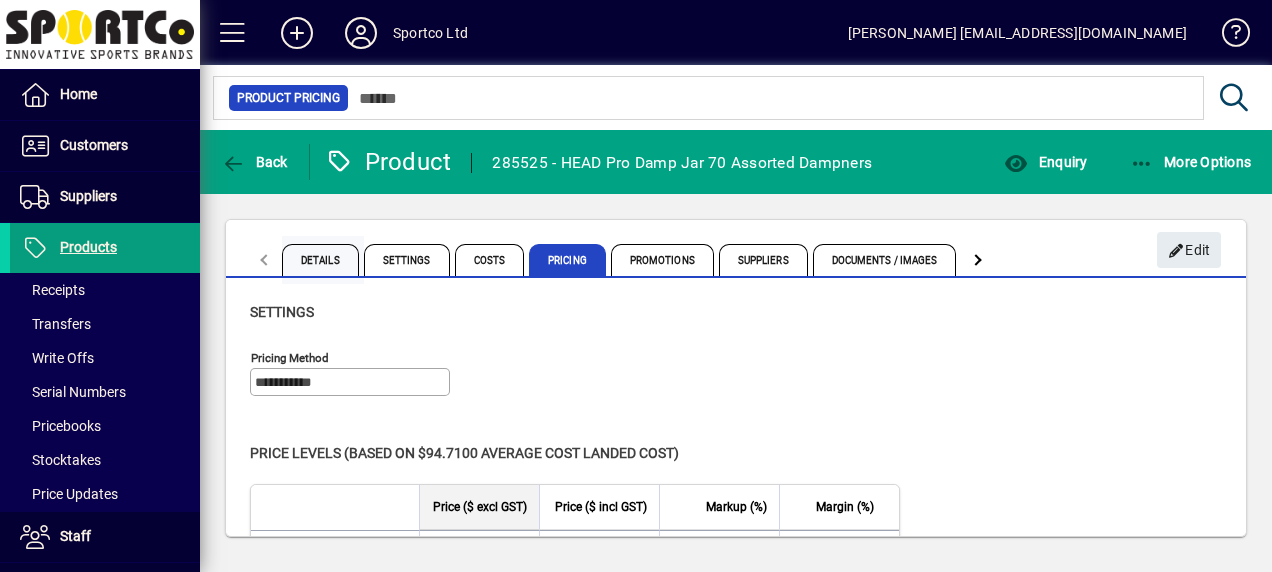 click on "Details" at bounding box center (320, 260) 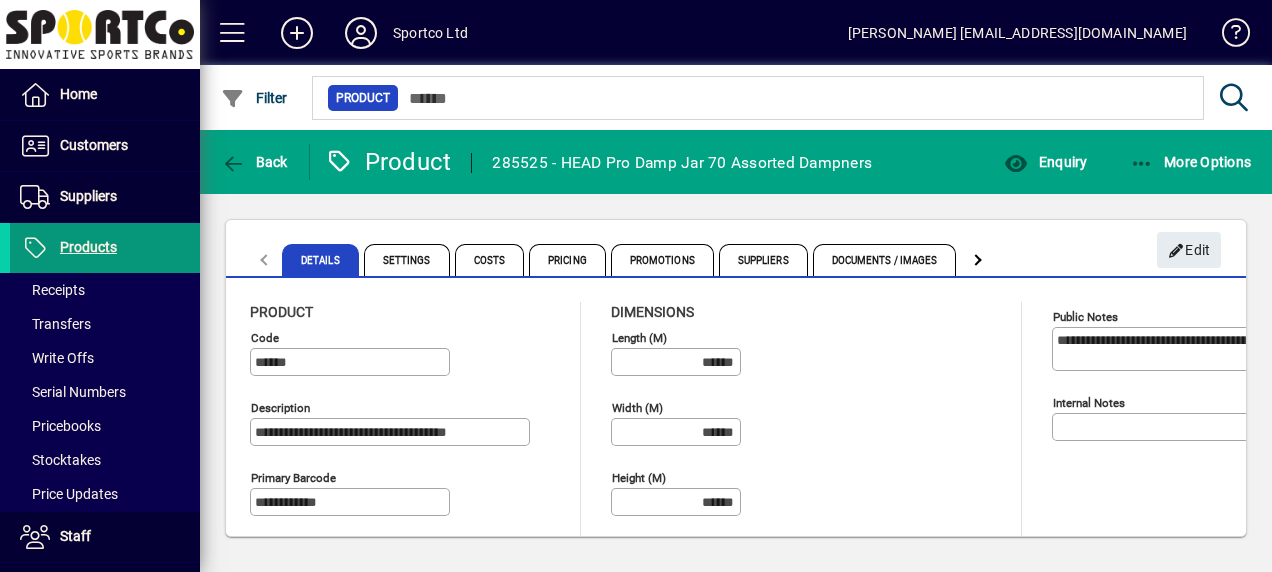 click on "Products" at bounding box center (88, 247) 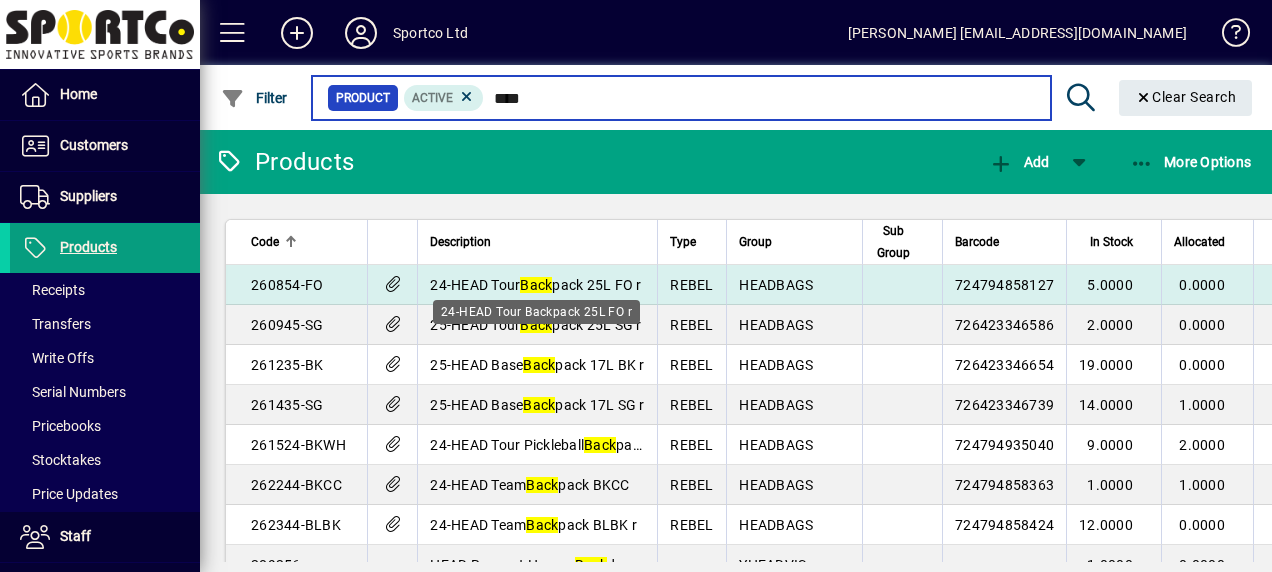 type on "****" 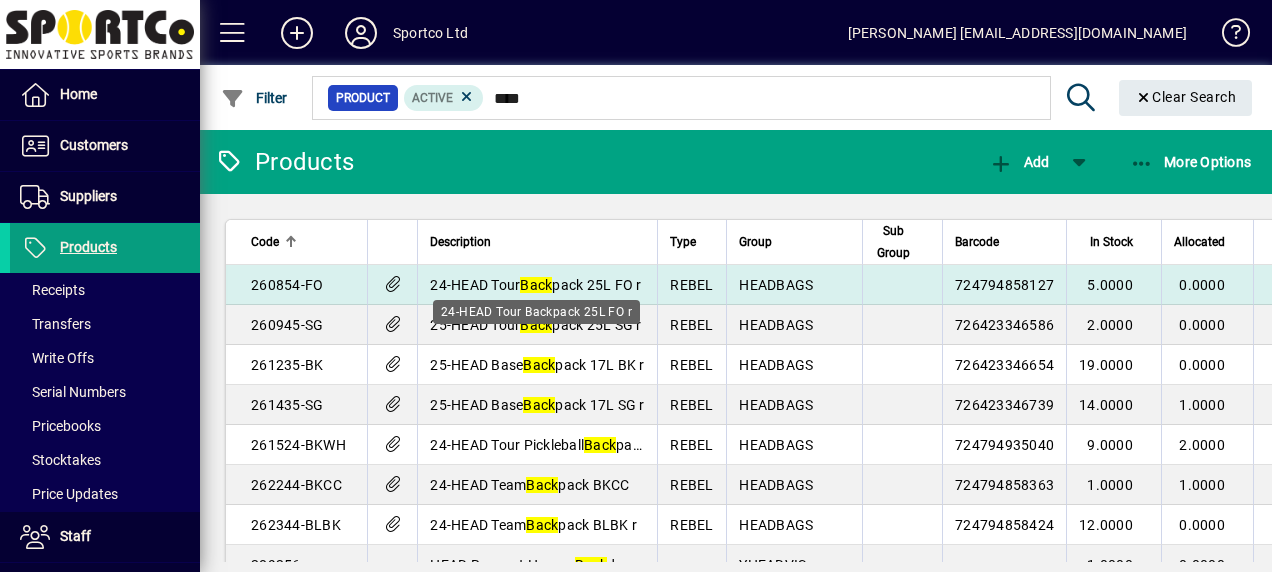 click on "24-HEAD Tour  Back pack 25L FO r" at bounding box center (535, 285) 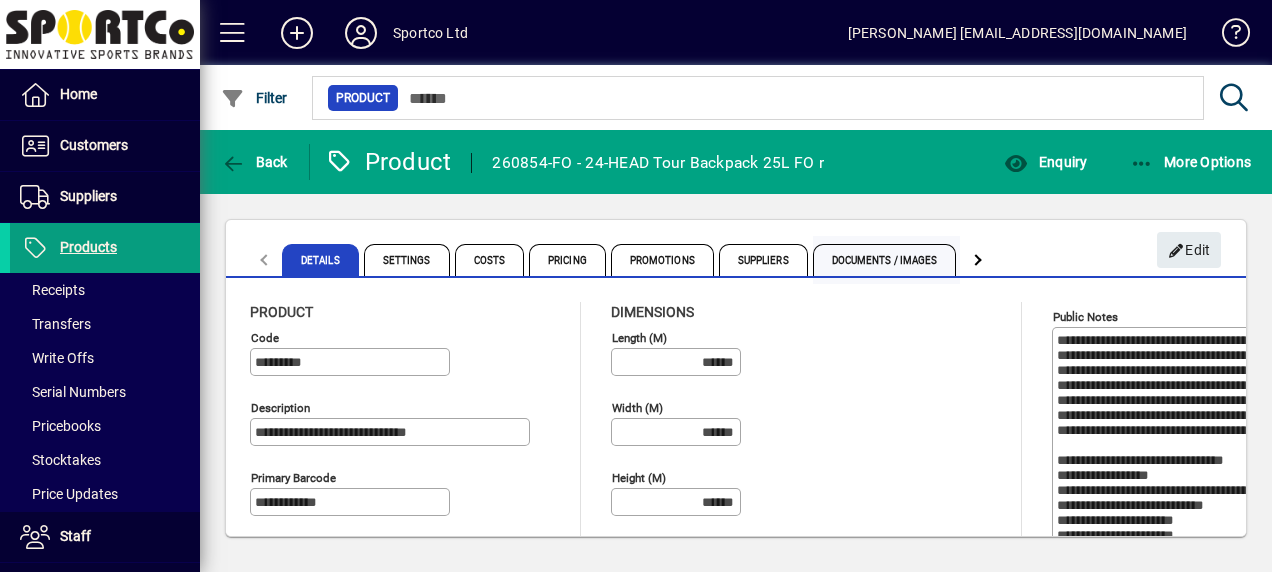 click on "Documents / Images" at bounding box center (885, 260) 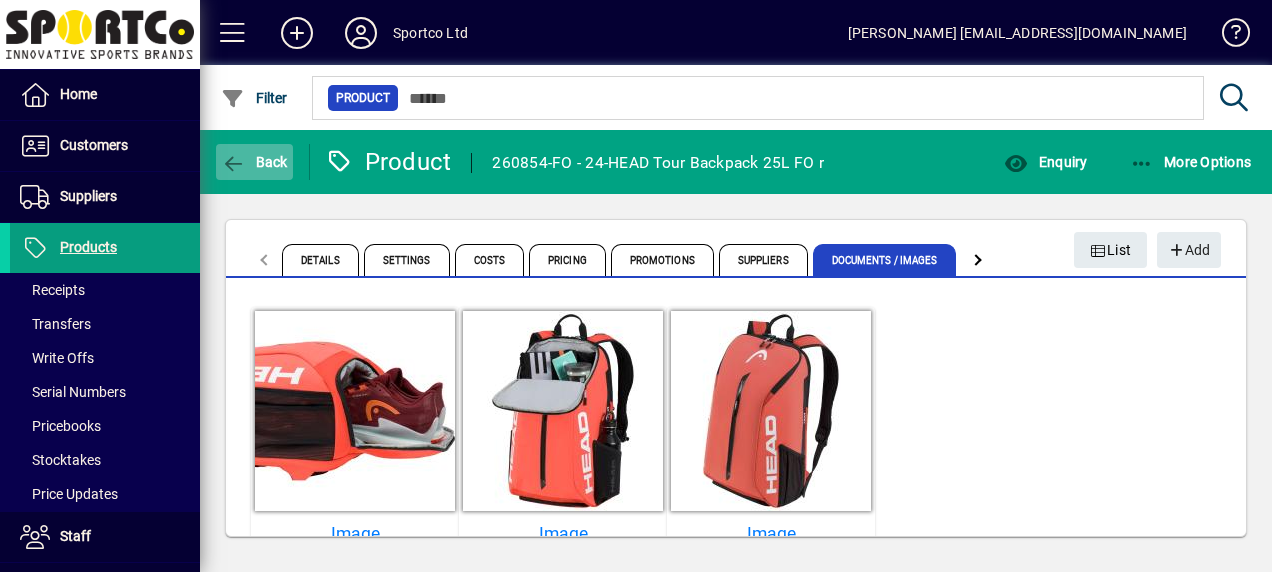click 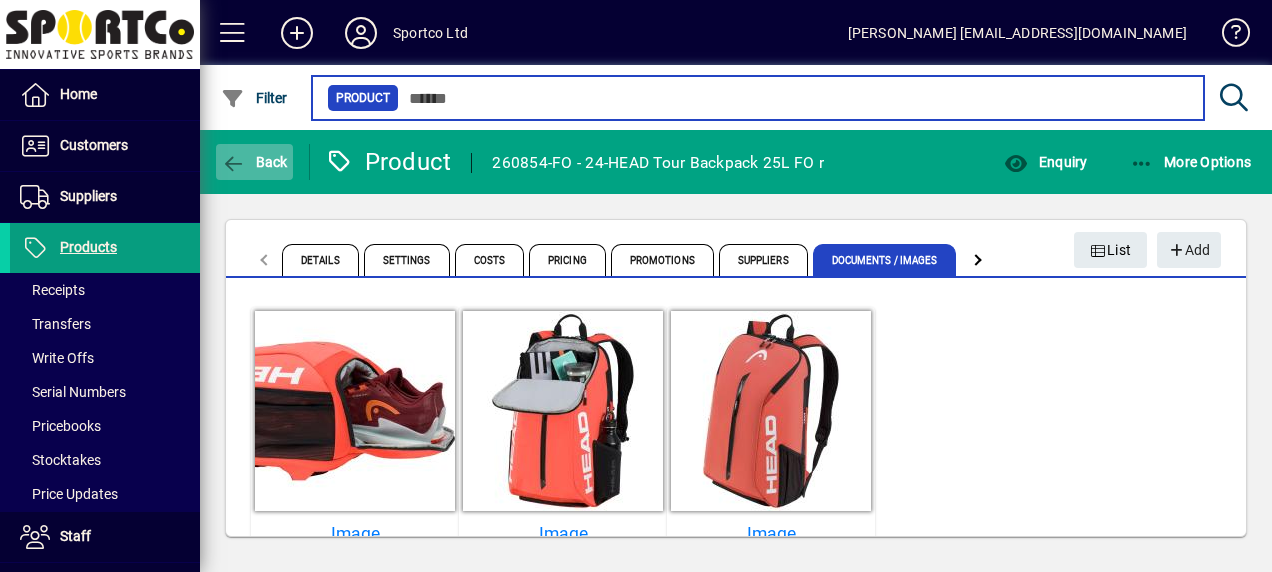 type on "****" 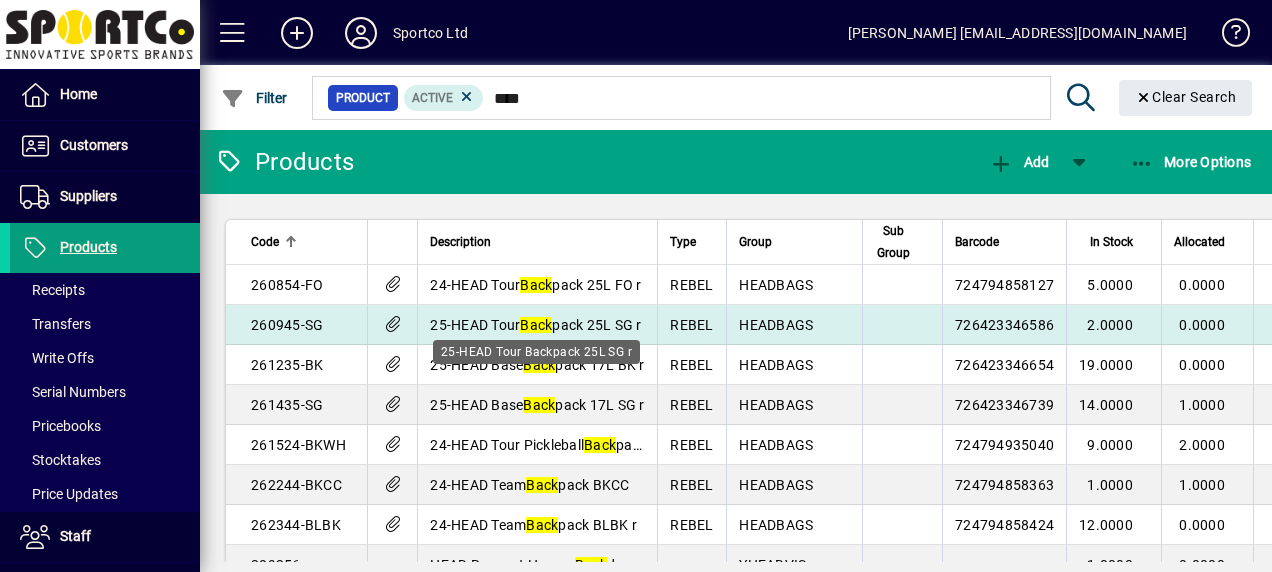 click on "25-HEAD Tour  Back pack 25L SG r" at bounding box center [535, 325] 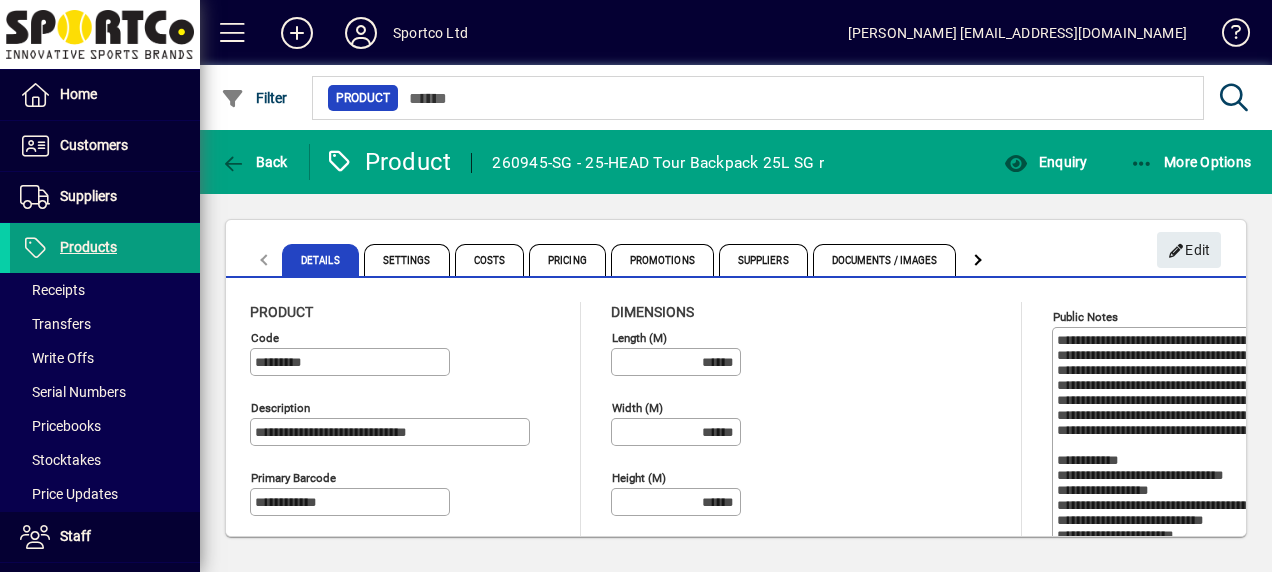 type on "**********" 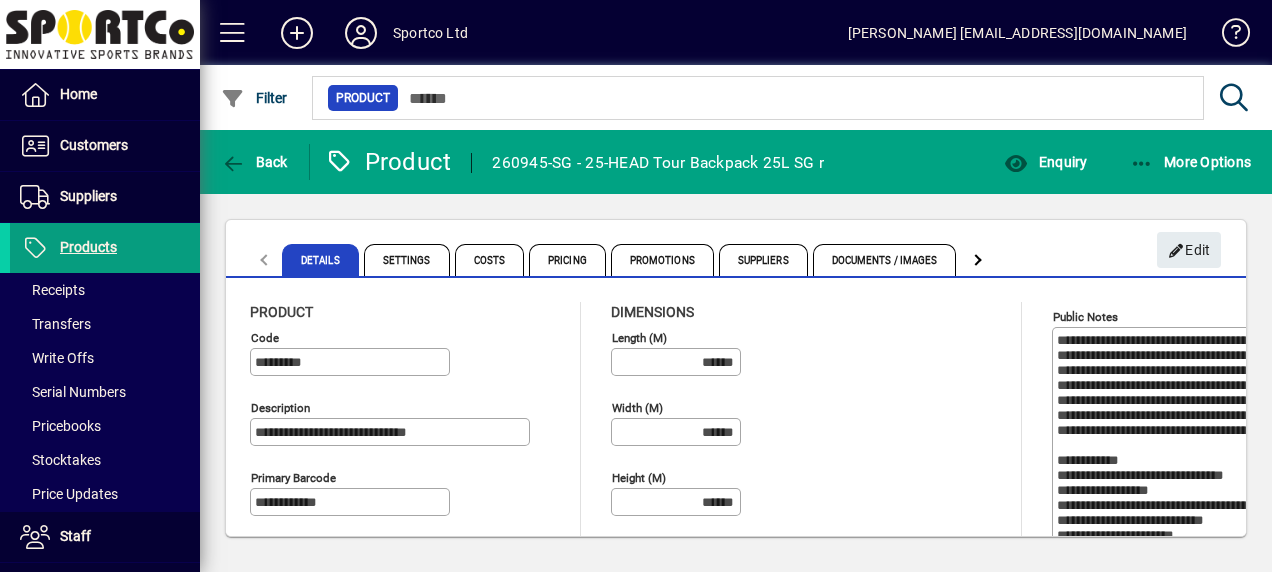type on "**********" 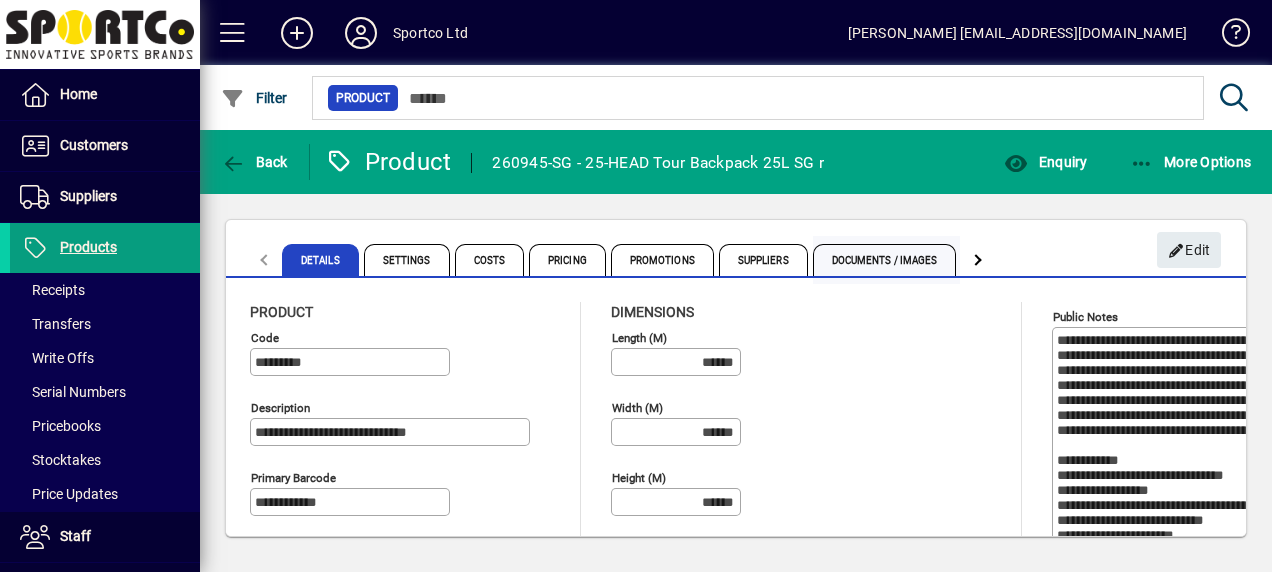click on "Documents / Images" at bounding box center [885, 260] 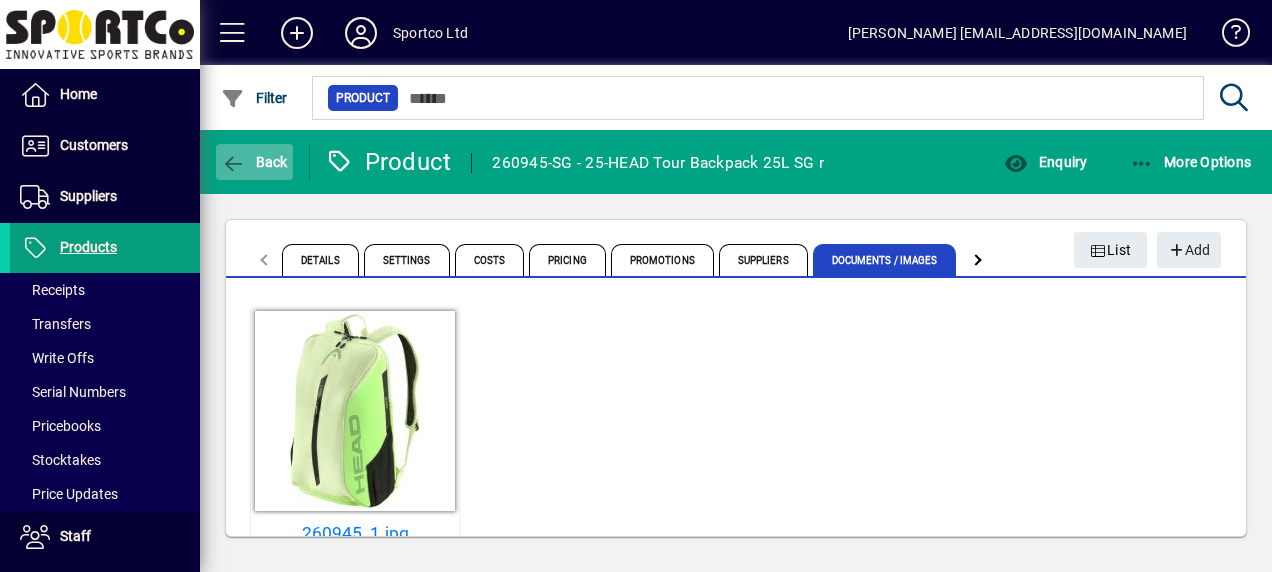 click 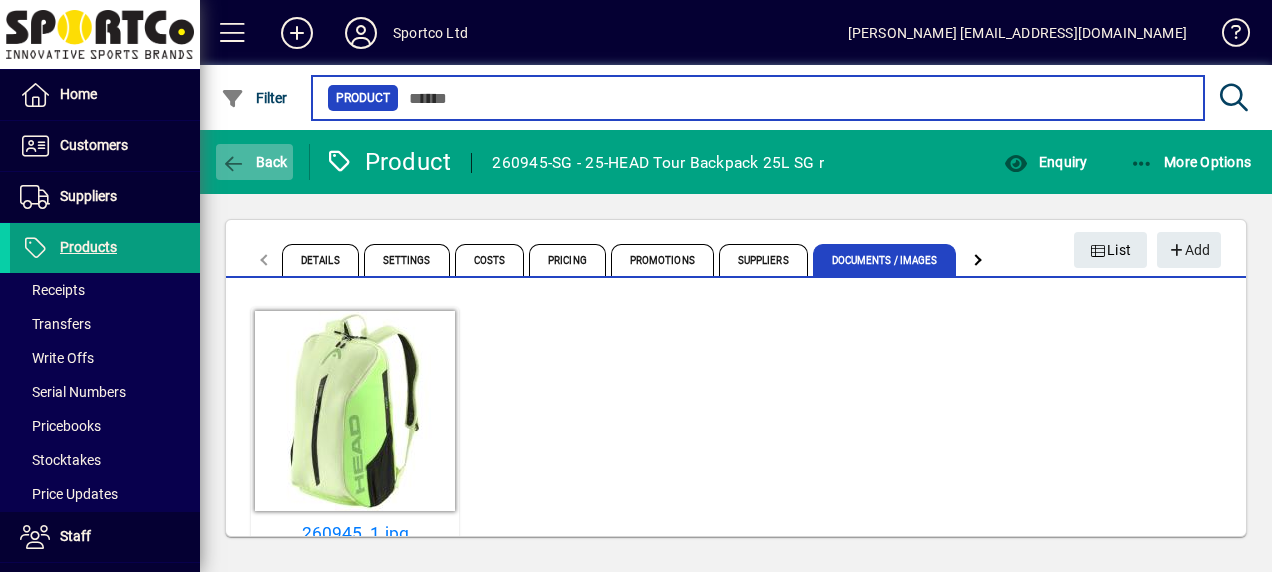 type on "****" 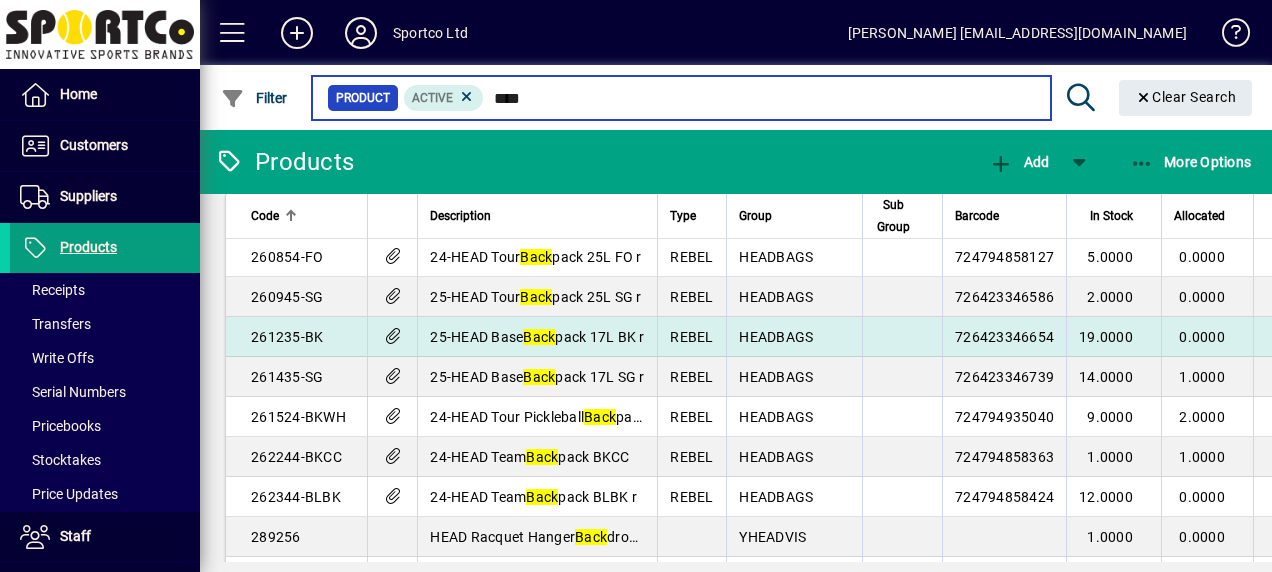 scroll, scrollTop: 0, scrollLeft: 0, axis: both 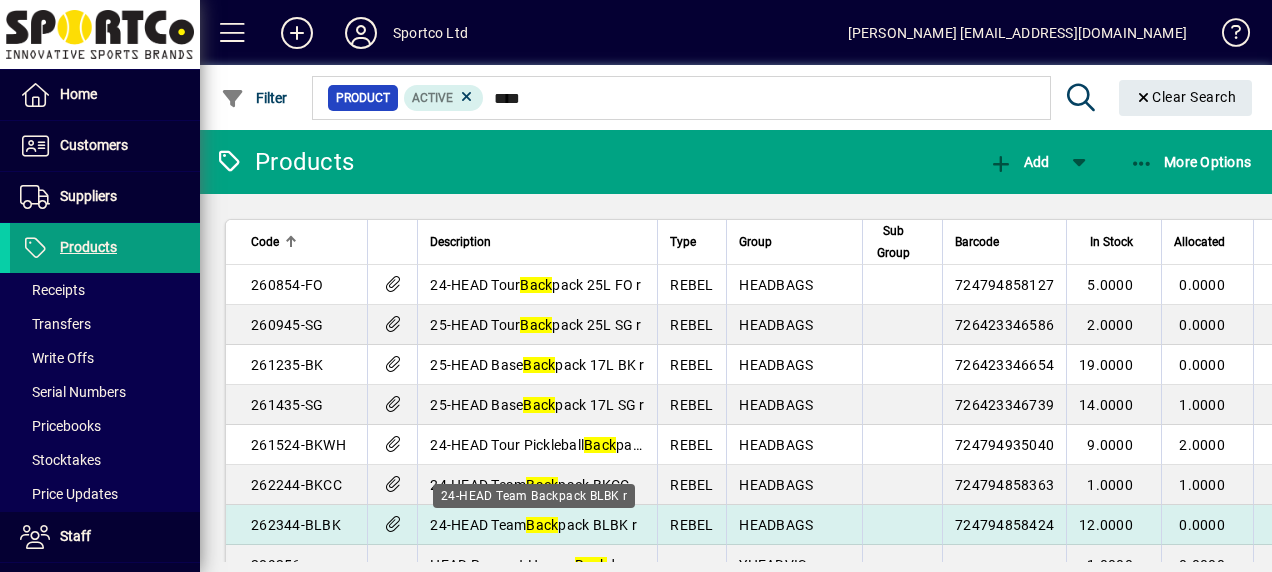 click on "24-HEAD Team  Back pack BLBK r" at bounding box center (533, 525) 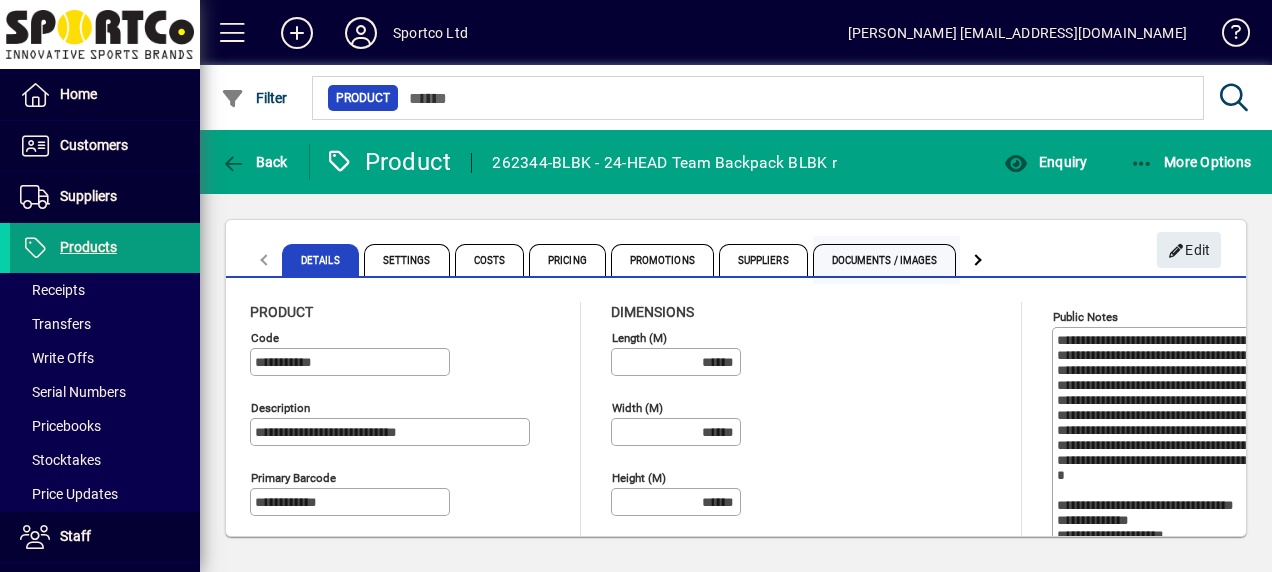 click on "Documents / Images" at bounding box center (885, 260) 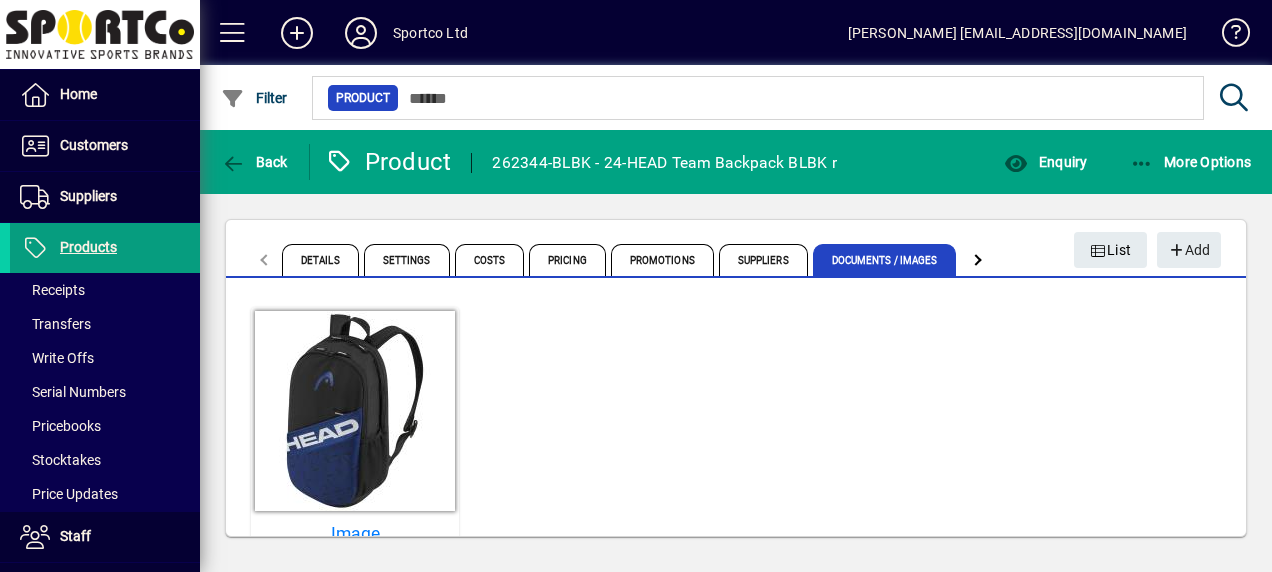 click on "Details Settings Costs Pricing Promotions Suppliers Documents / Images Custom Fields Website Locations Prompts" 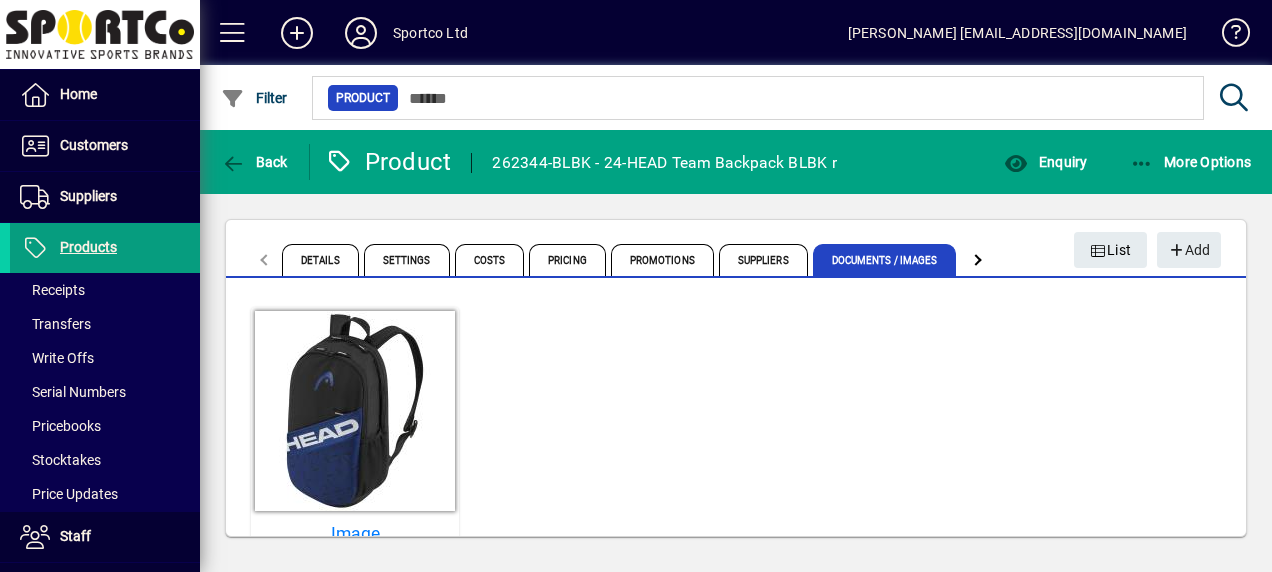 scroll, scrollTop: 0, scrollLeft: 0, axis: both 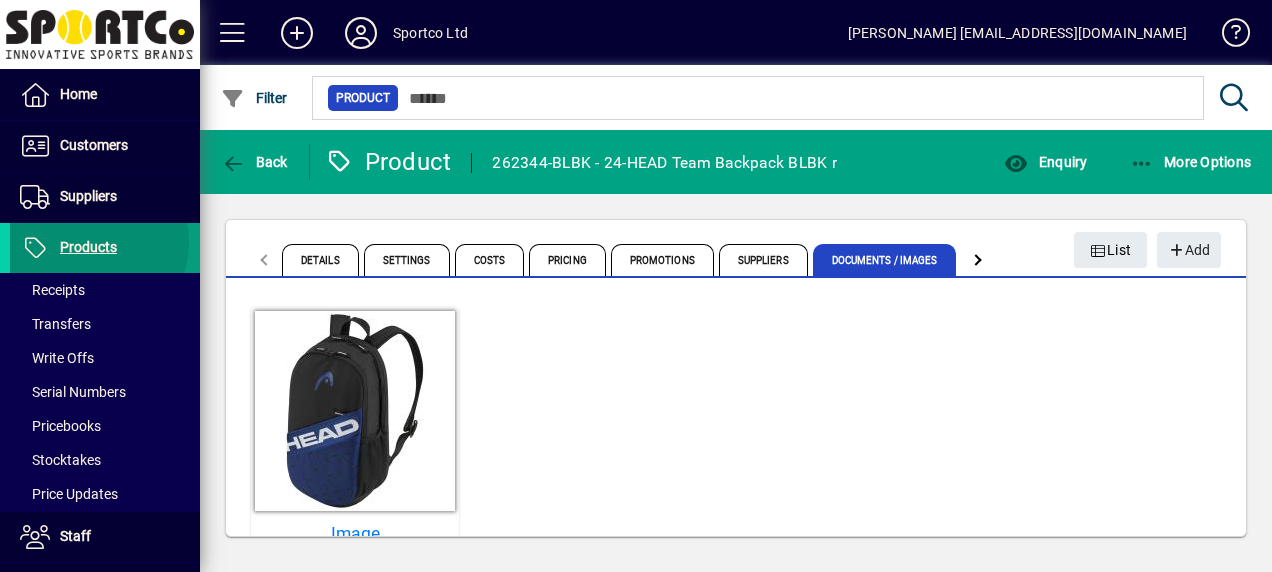click on "Products" at bounding box center [88, 247] 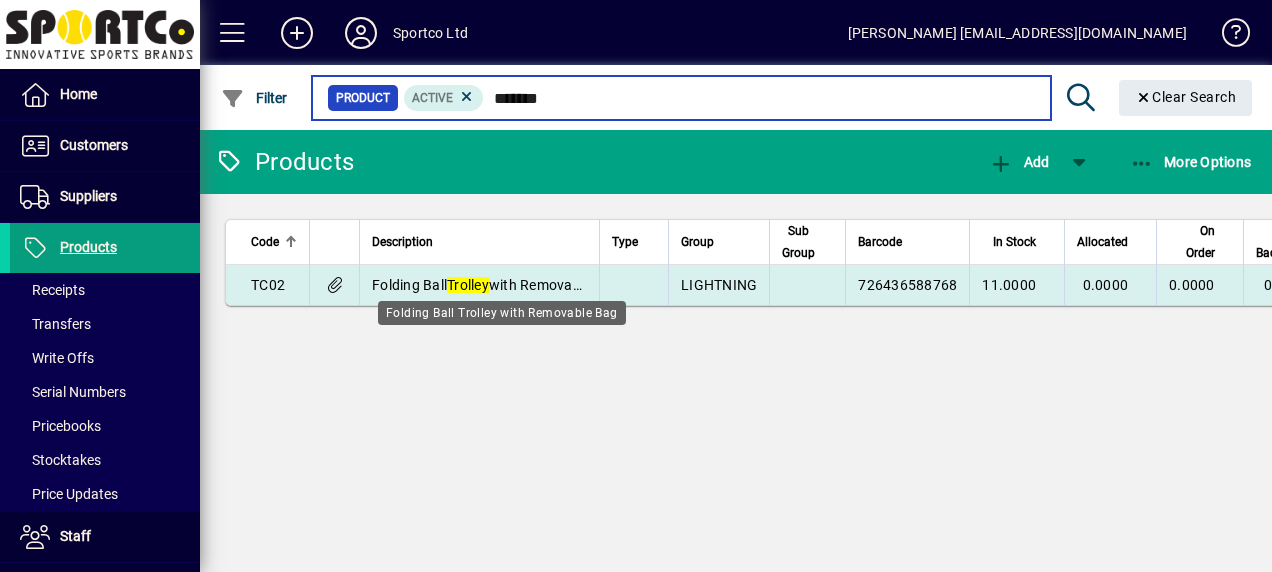 type on "*******" 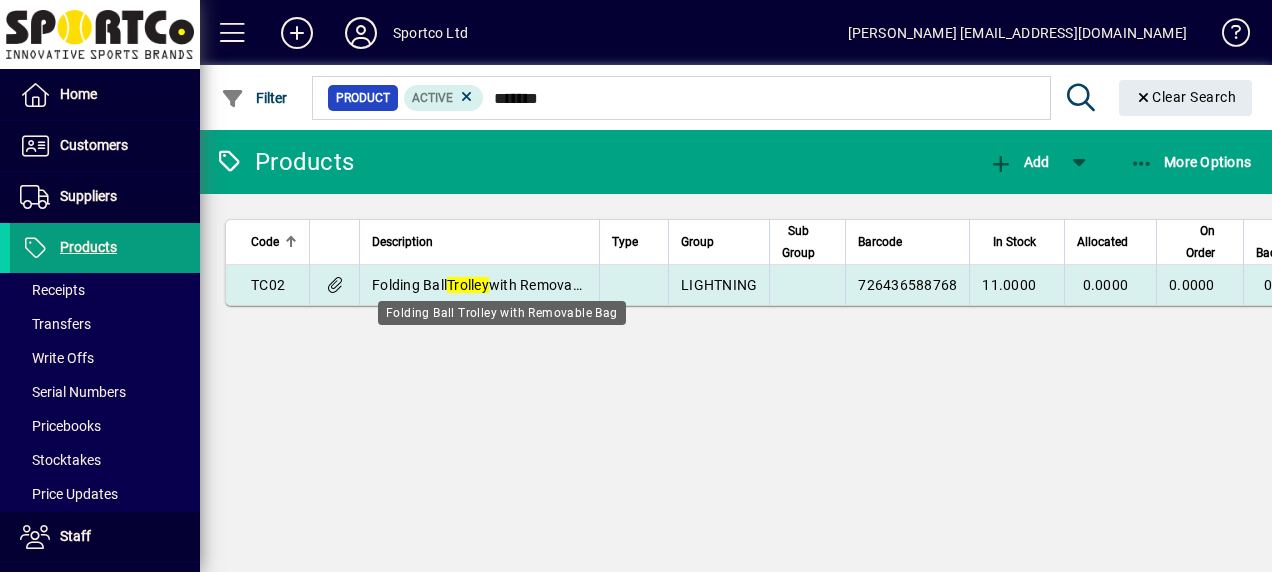 click on "Folding Ball  Trolley  with Removable Bag" at bounding box center (496, 285) 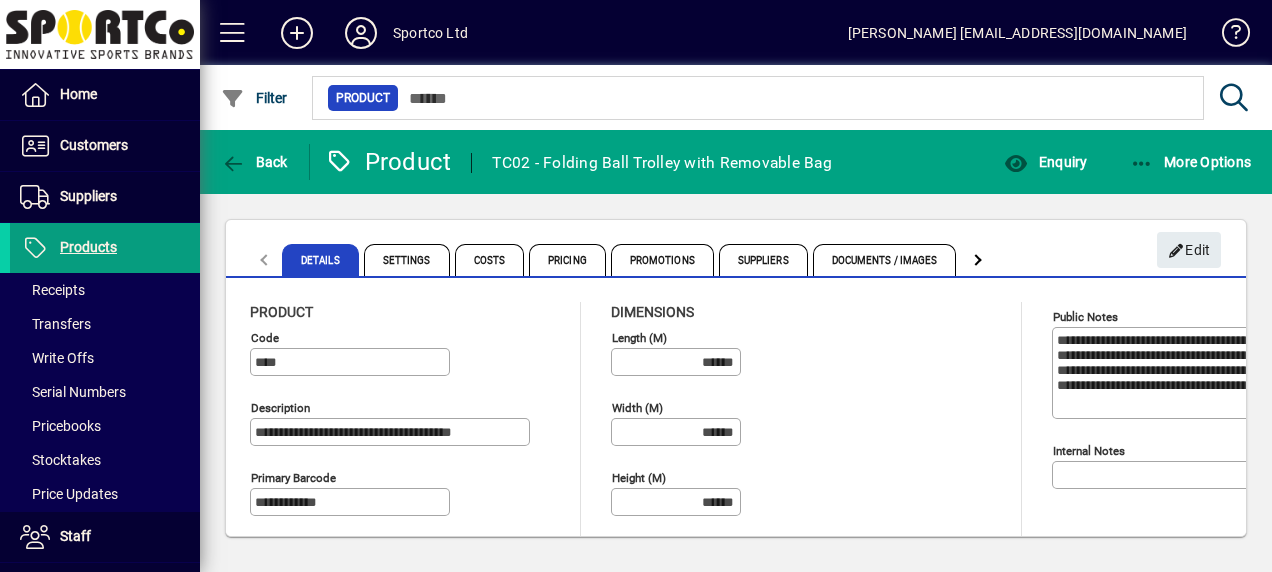 type on "****" 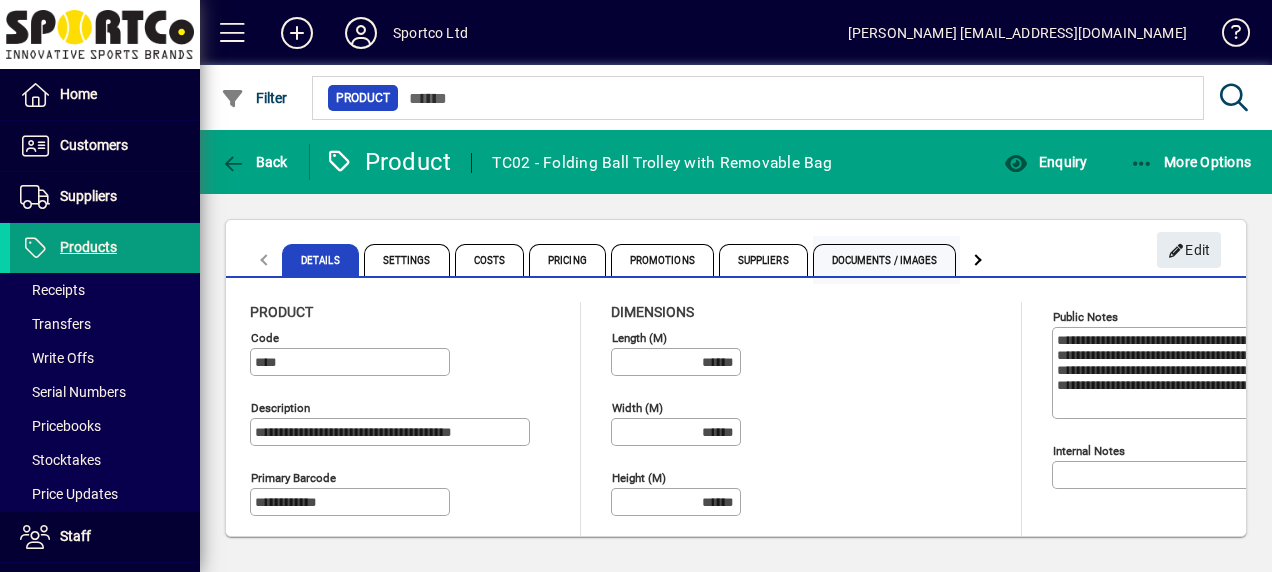 click on "Documents / Images" at bounding box center (885, 260) 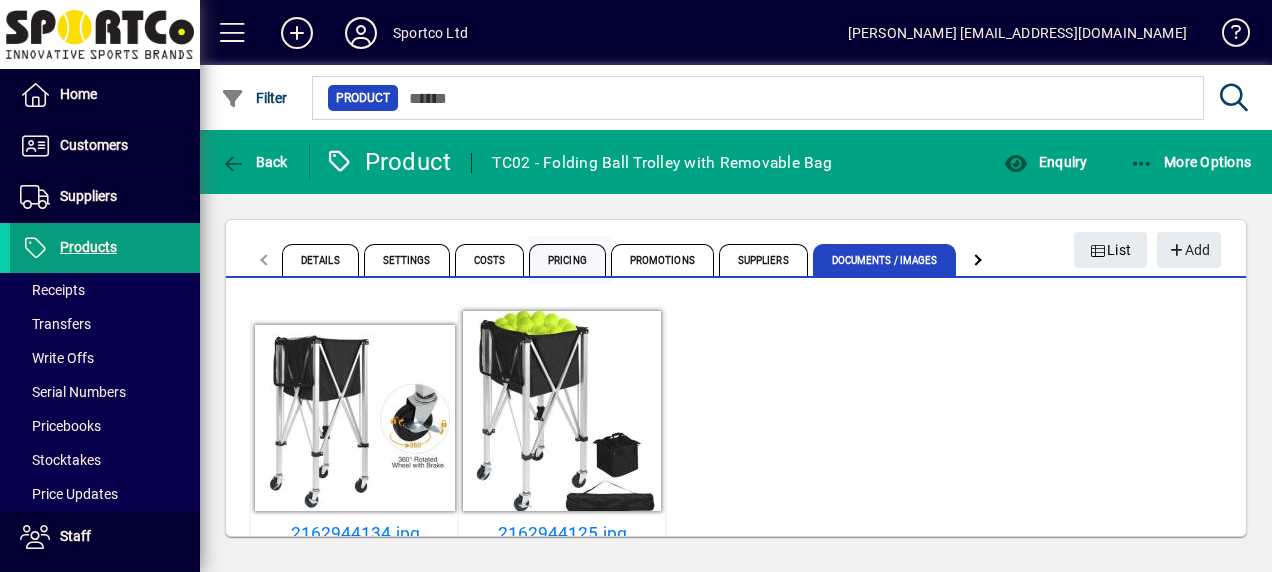 click on "Pricing" at bounding box center (567, 260) 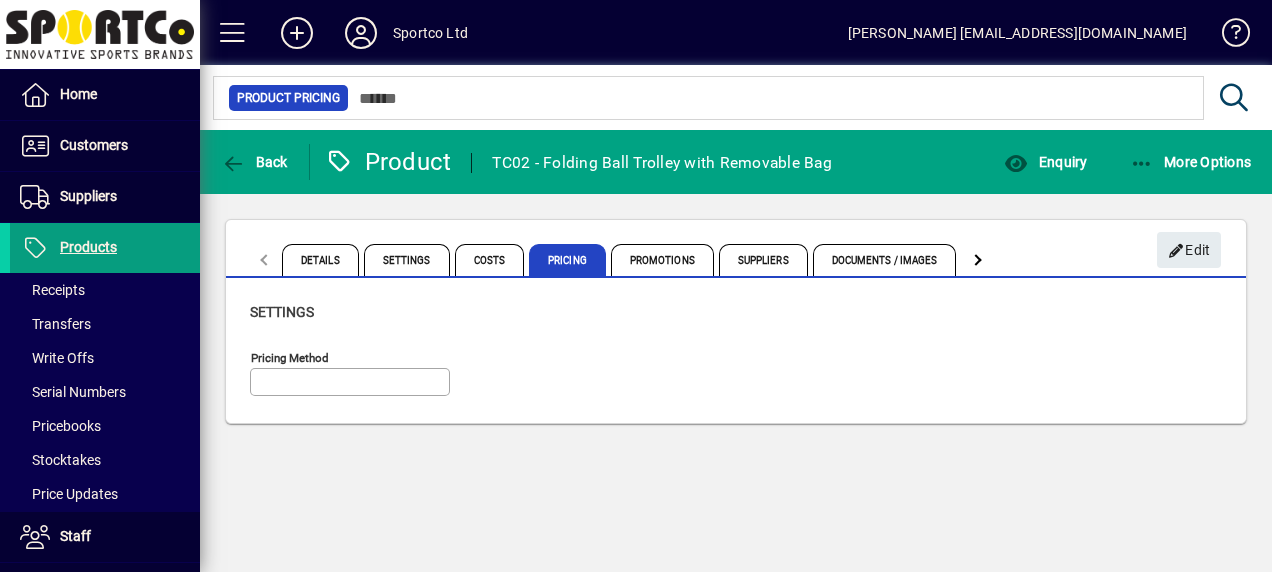 type on "**********" 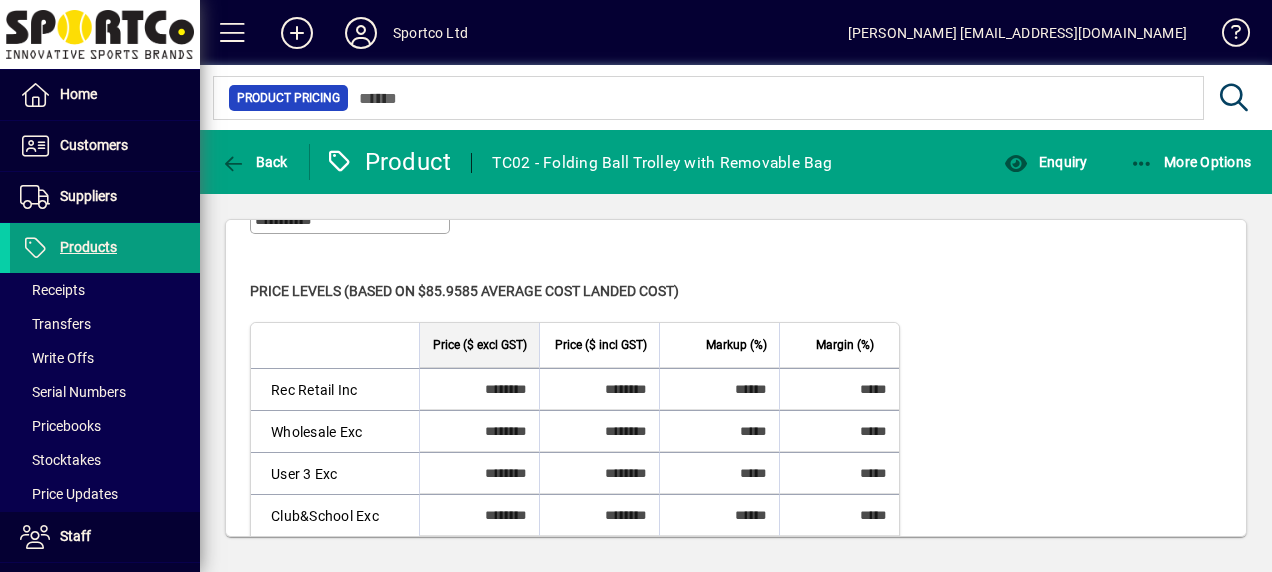 scroll, scrollTop: 200, scrollLeft: 0, axis: vertical 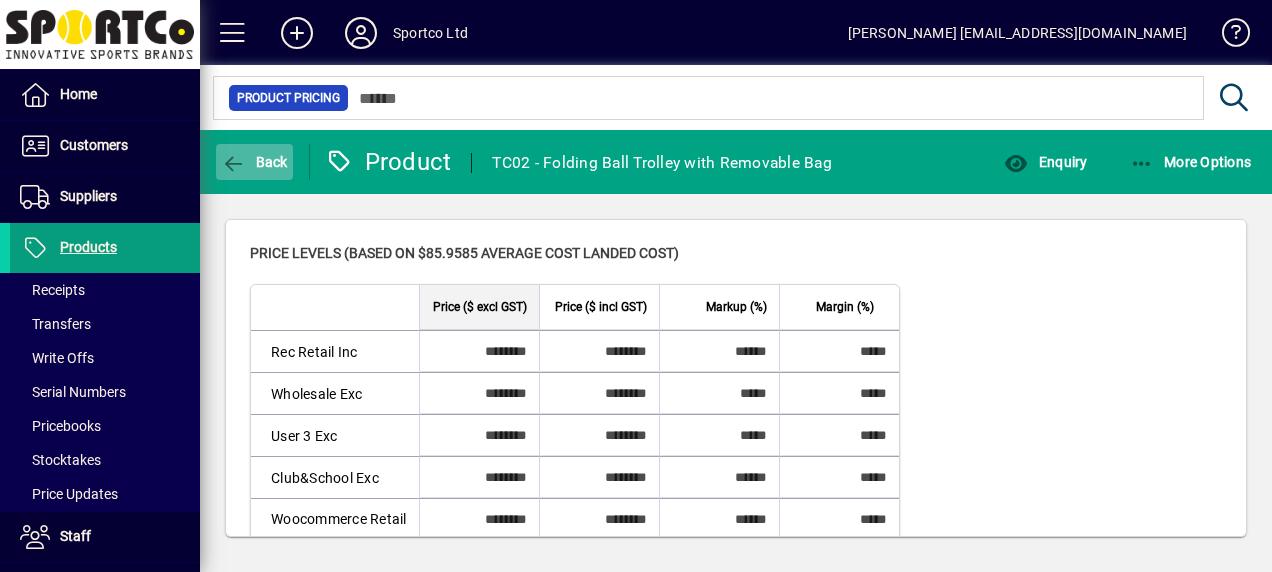 click 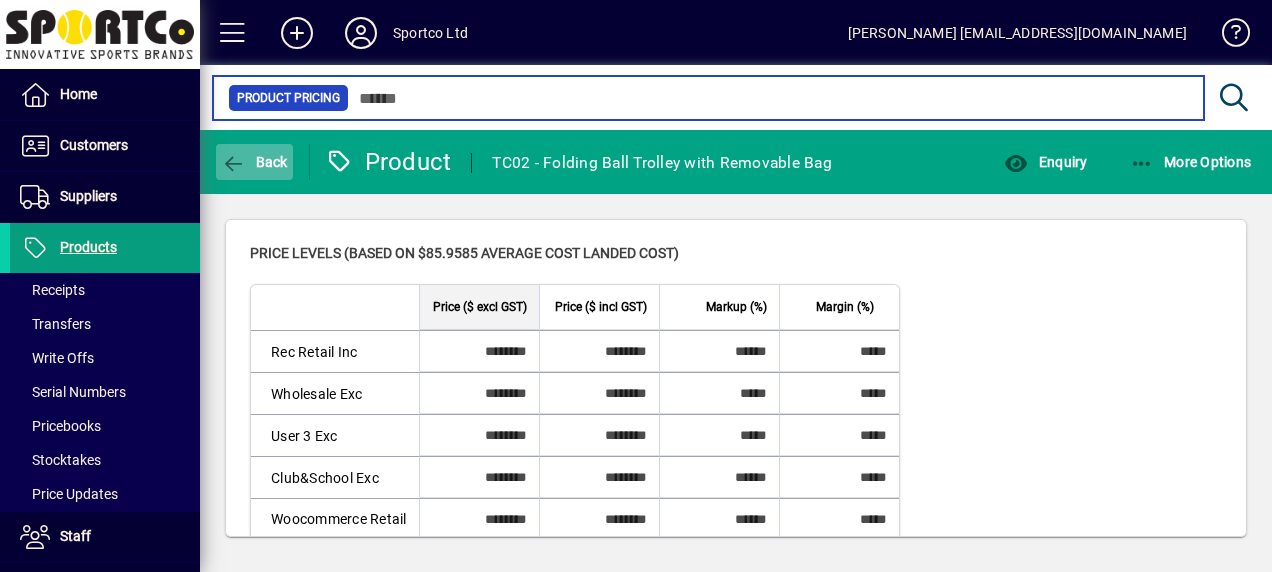 type on "*******" 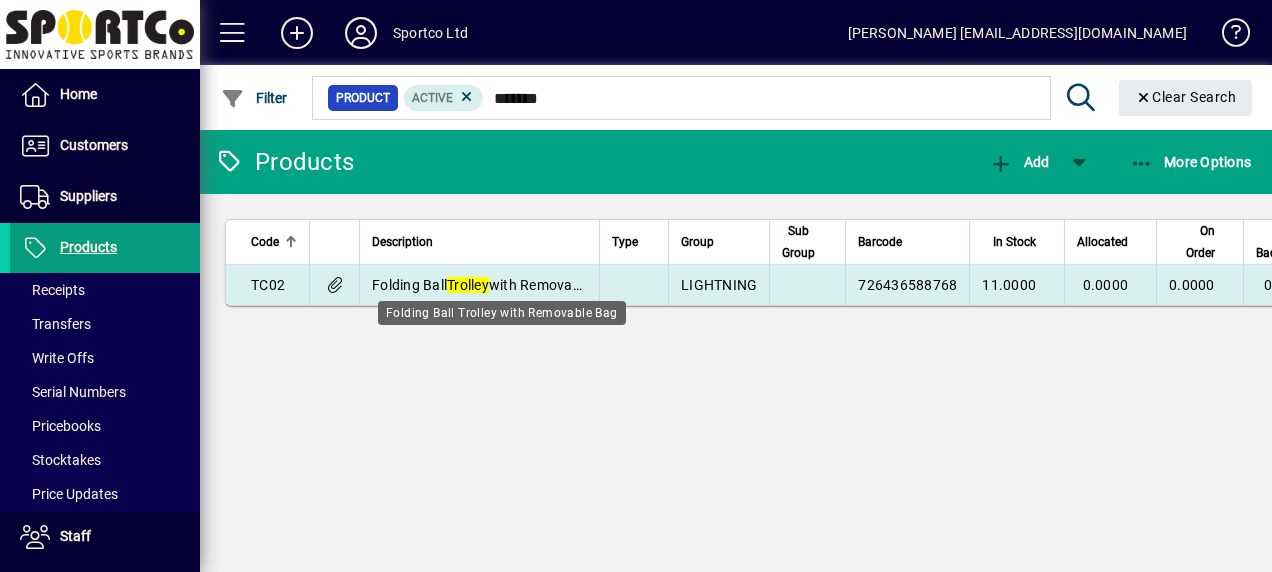 click on "Folding Ball  Trolley  with Removable Bag" at bounding box center (496, 285) 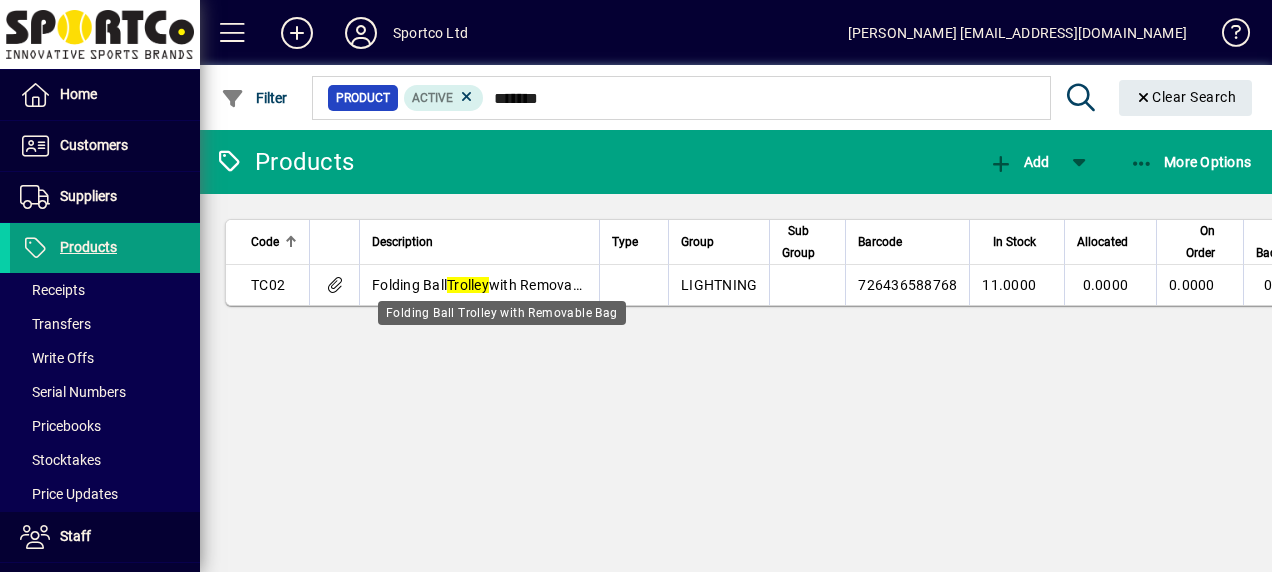 type 